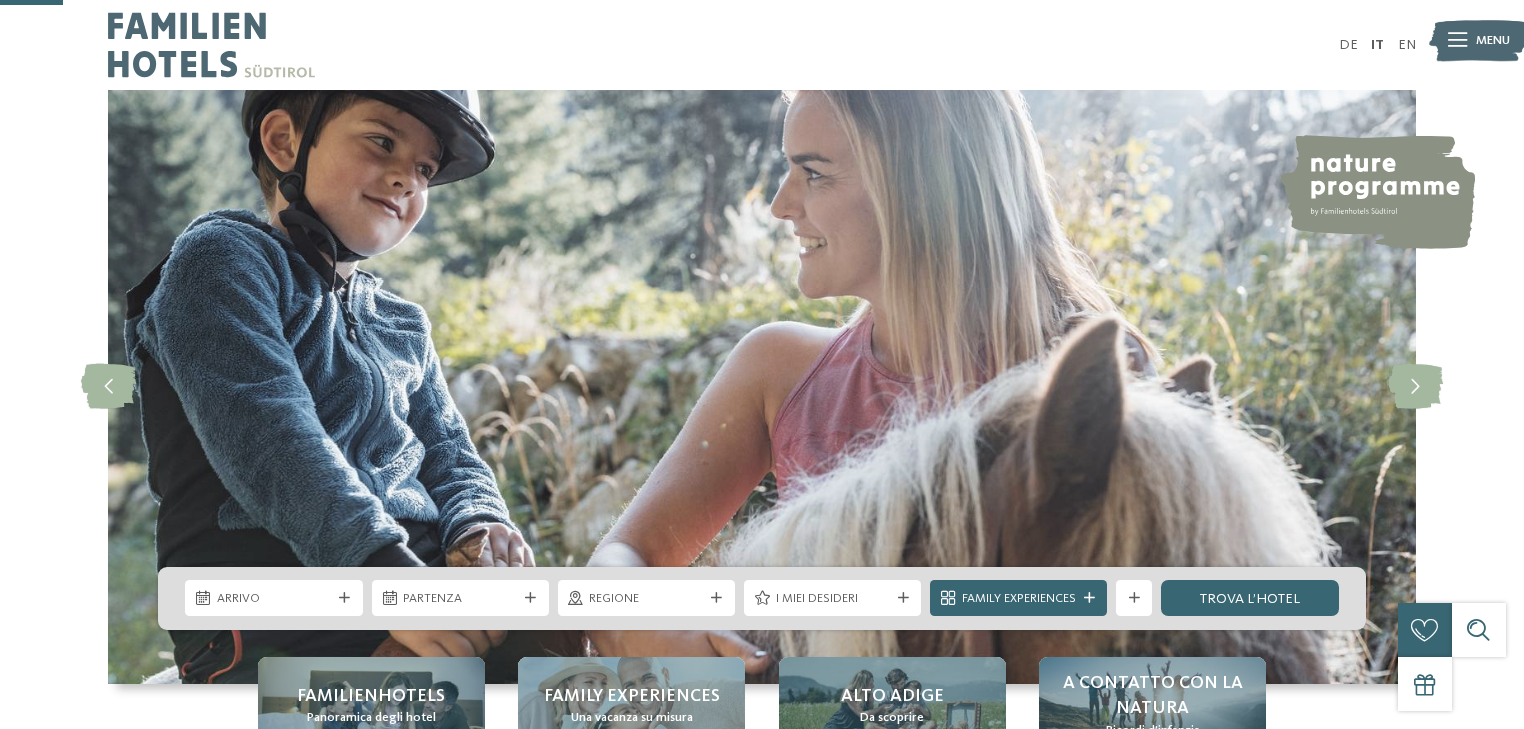 scroll, scrollTop: 320, scrollLeft: 0, axis: vertical 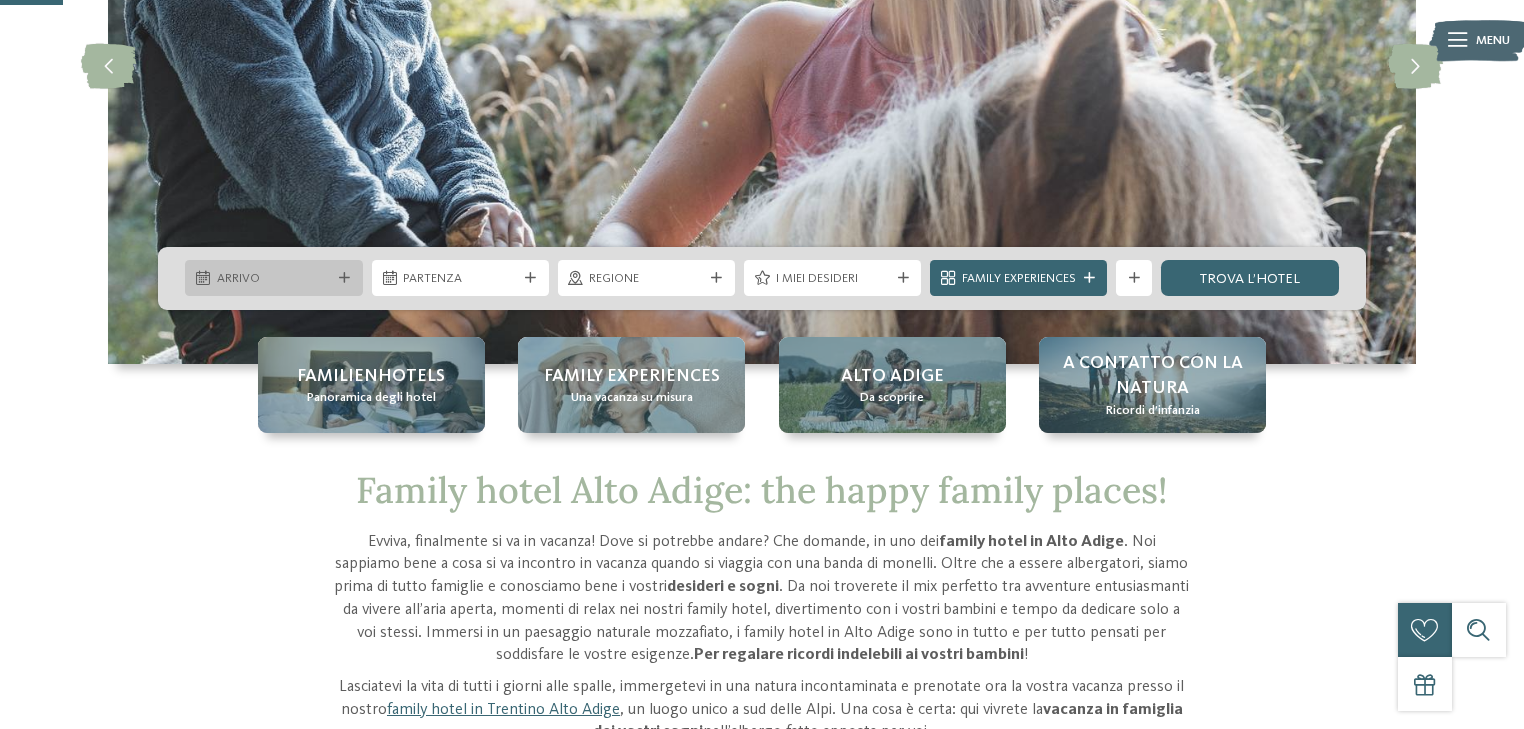 click on "Arrivo" at bounding box center (274, 279) 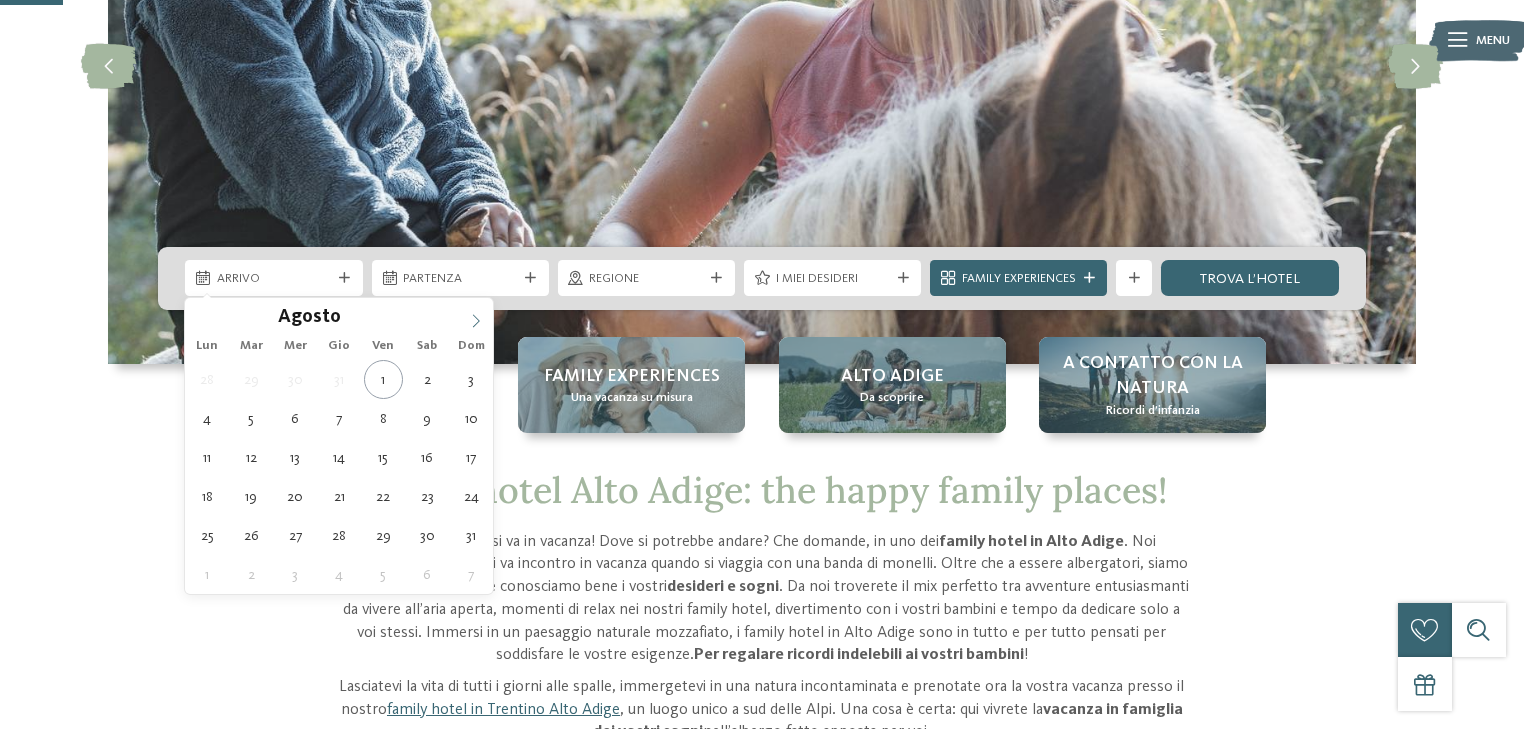 click 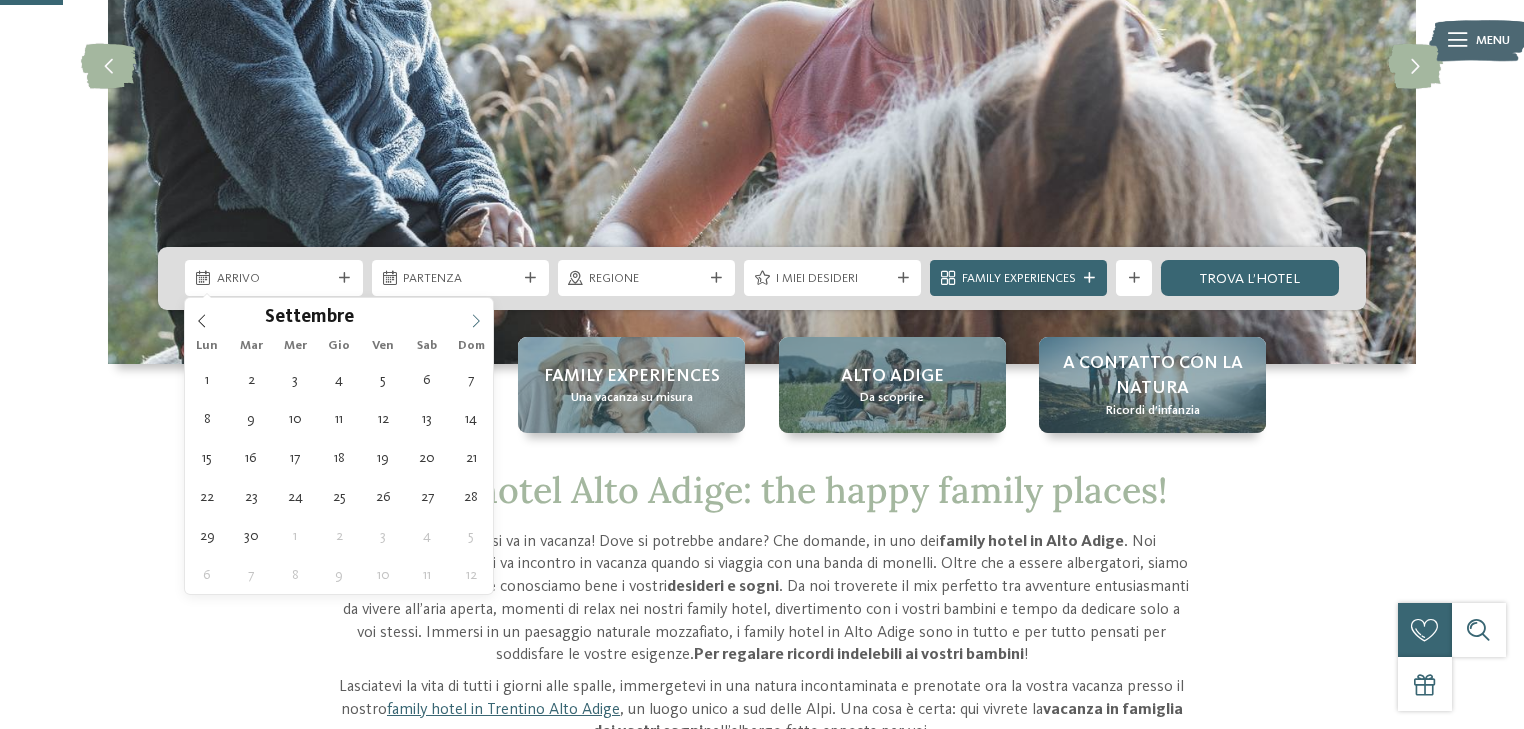 click 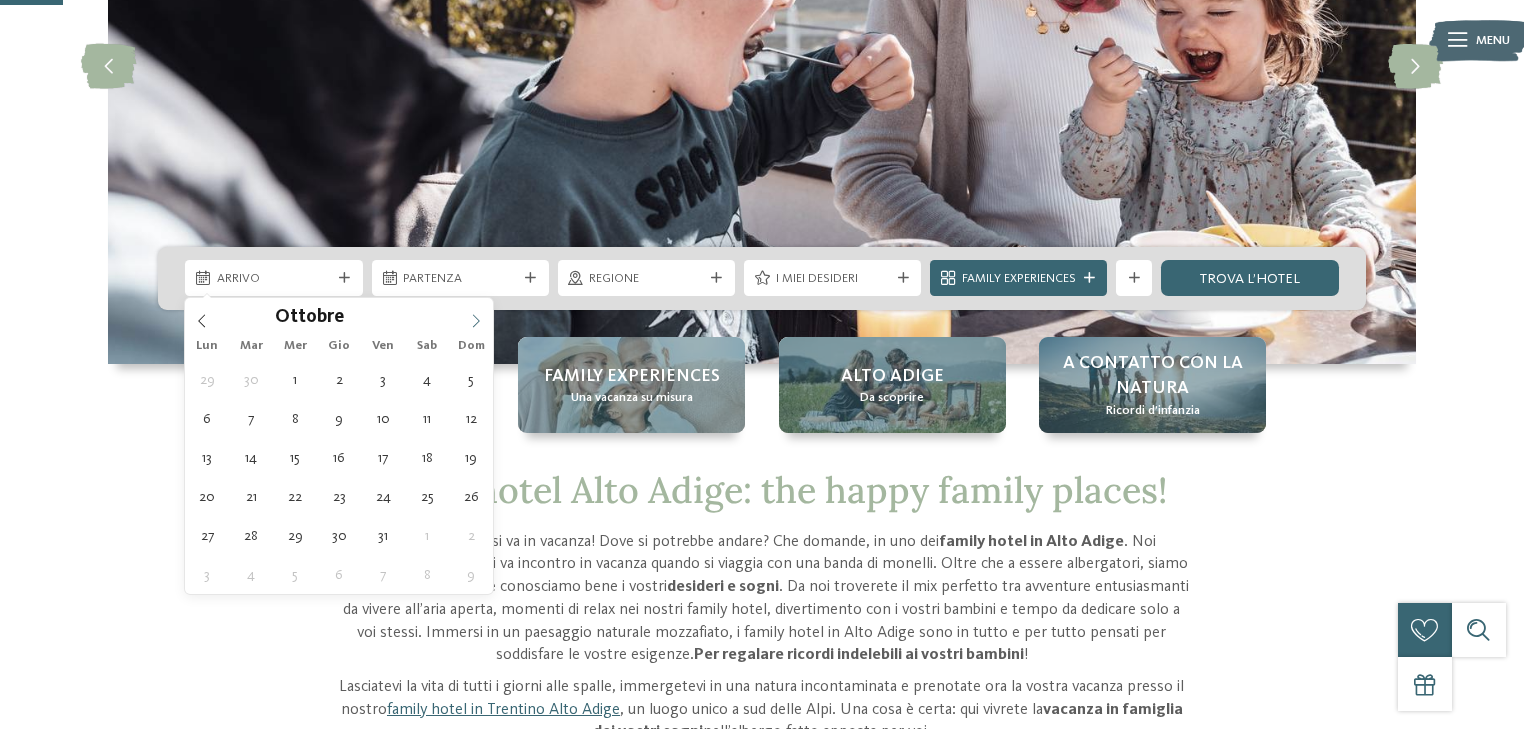 click 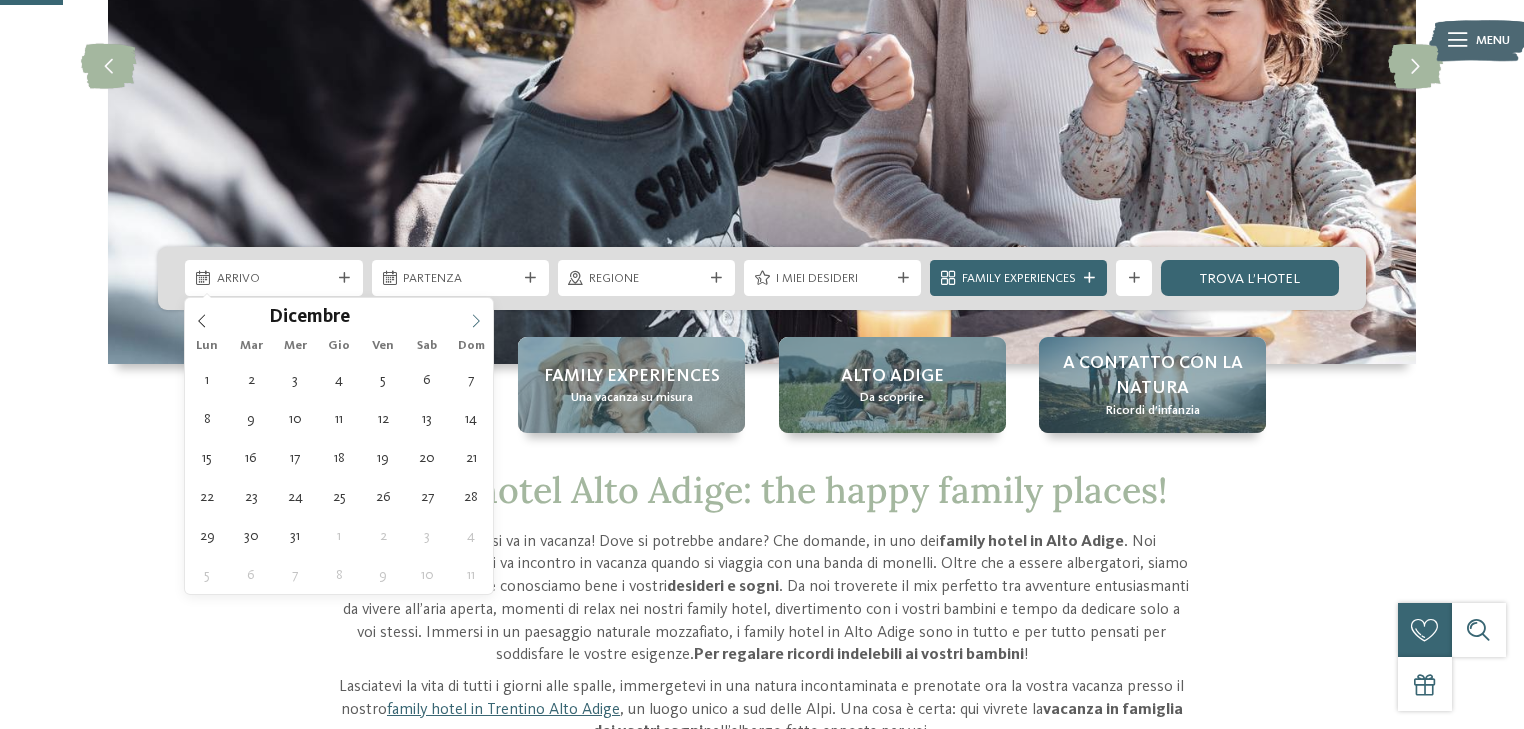 click 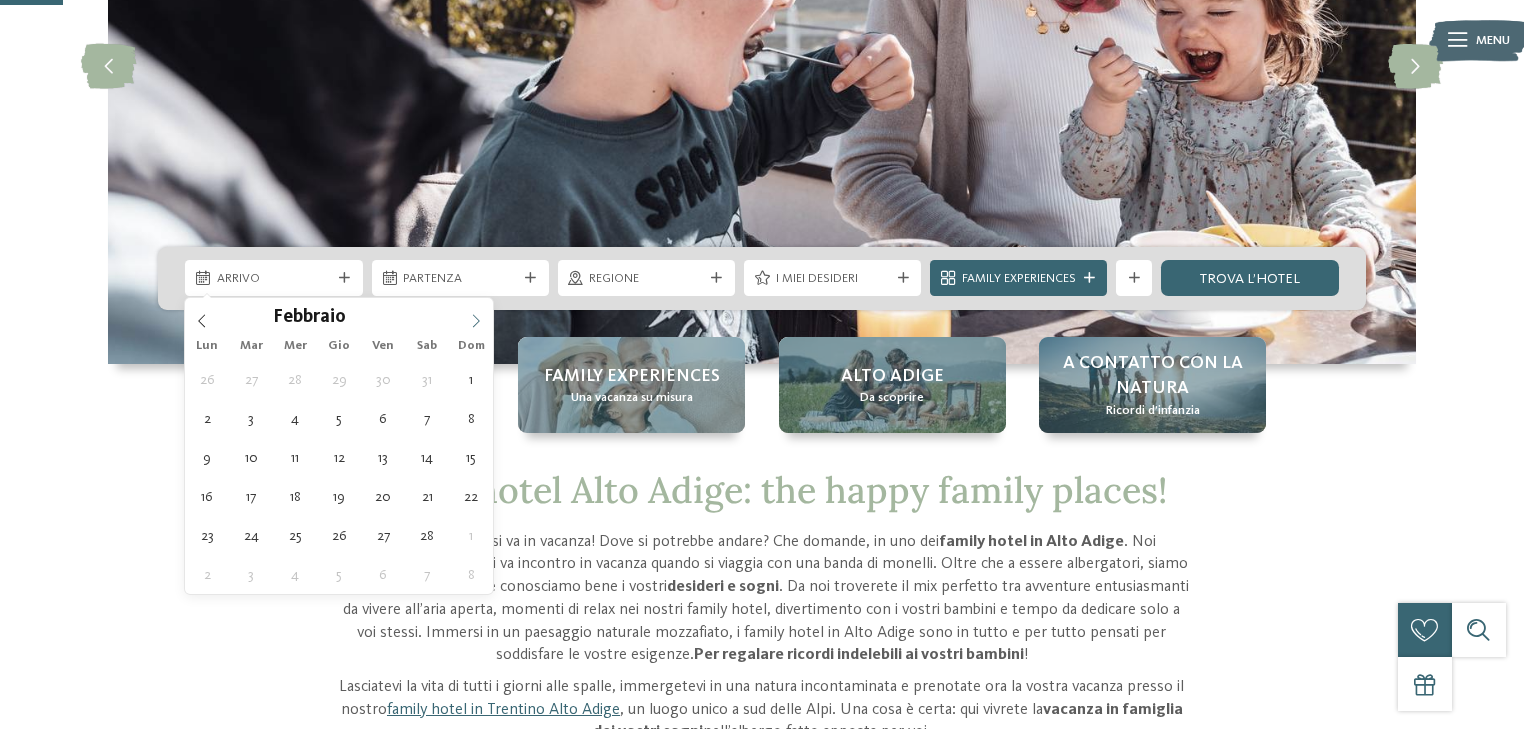 click 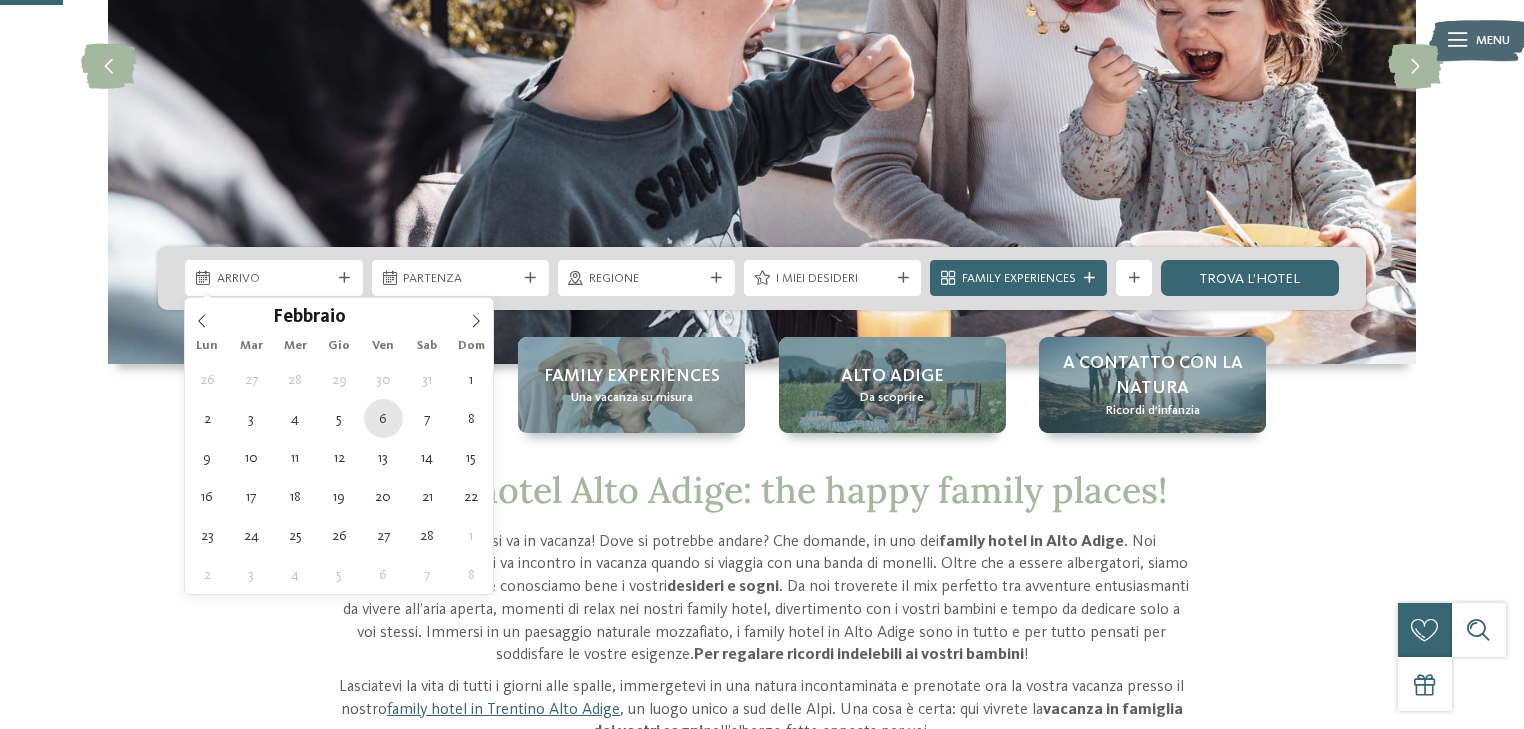 type on "06.02.2026" 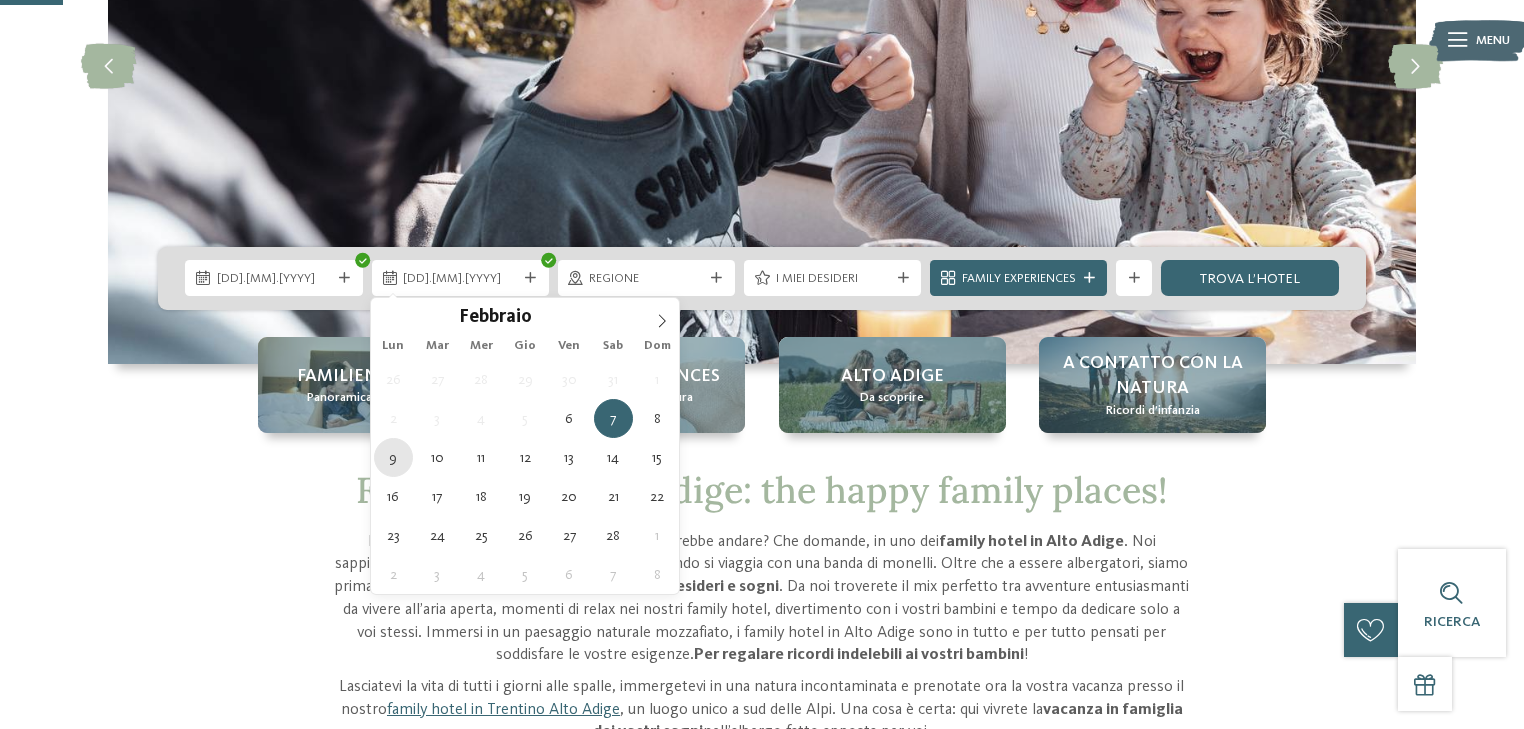 type on "09.02.2026" 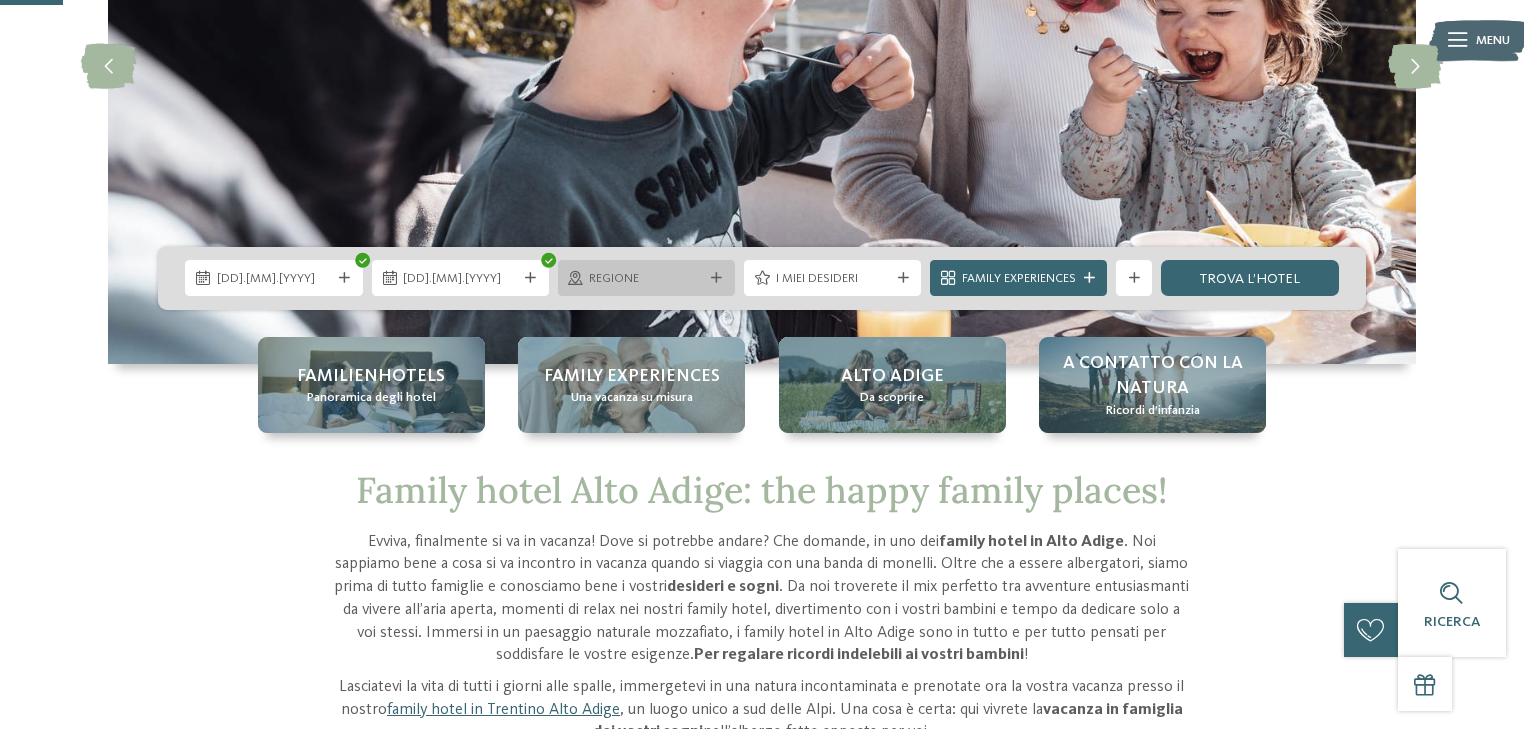 click on "Regione" at bounding box center [646, 279] 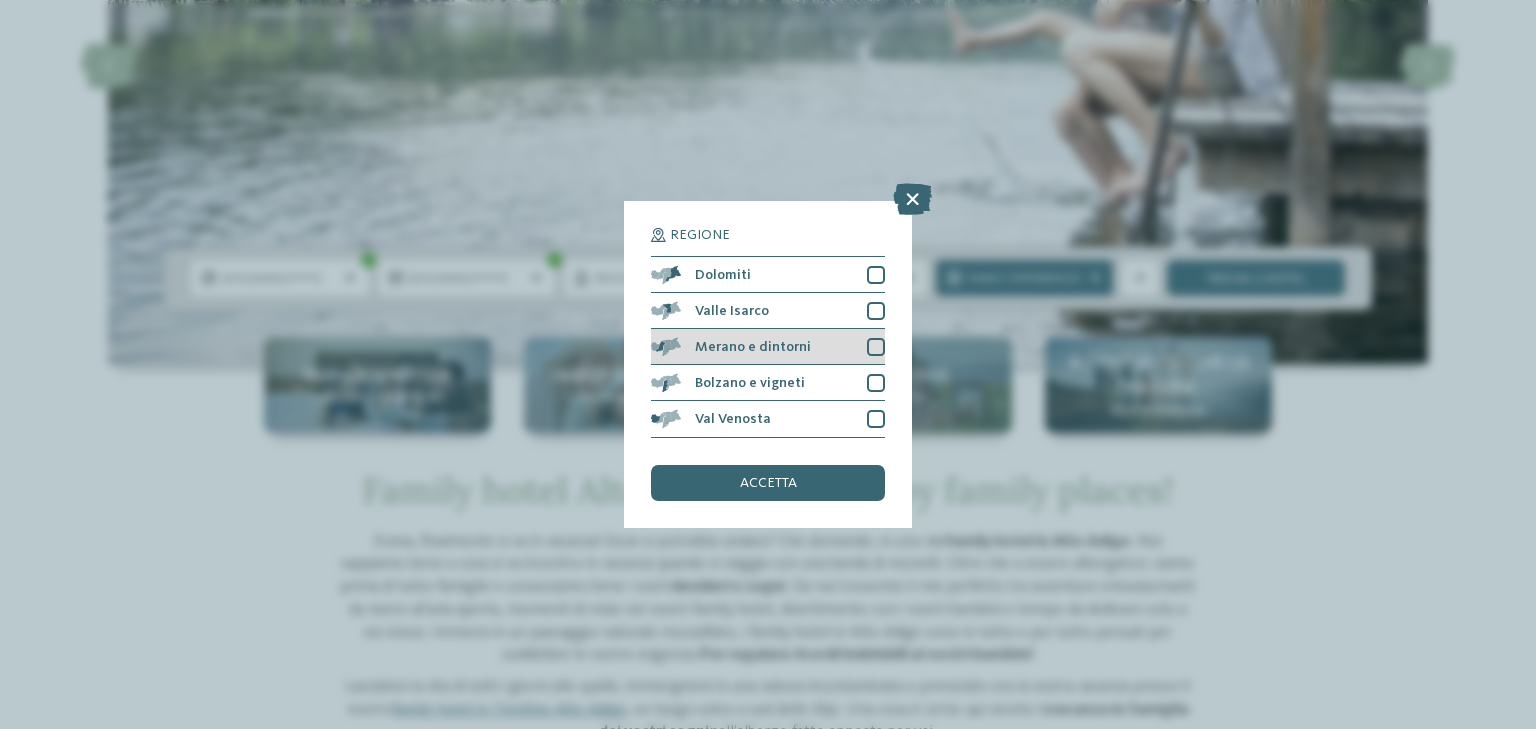 click at bounding box center [876, 347] 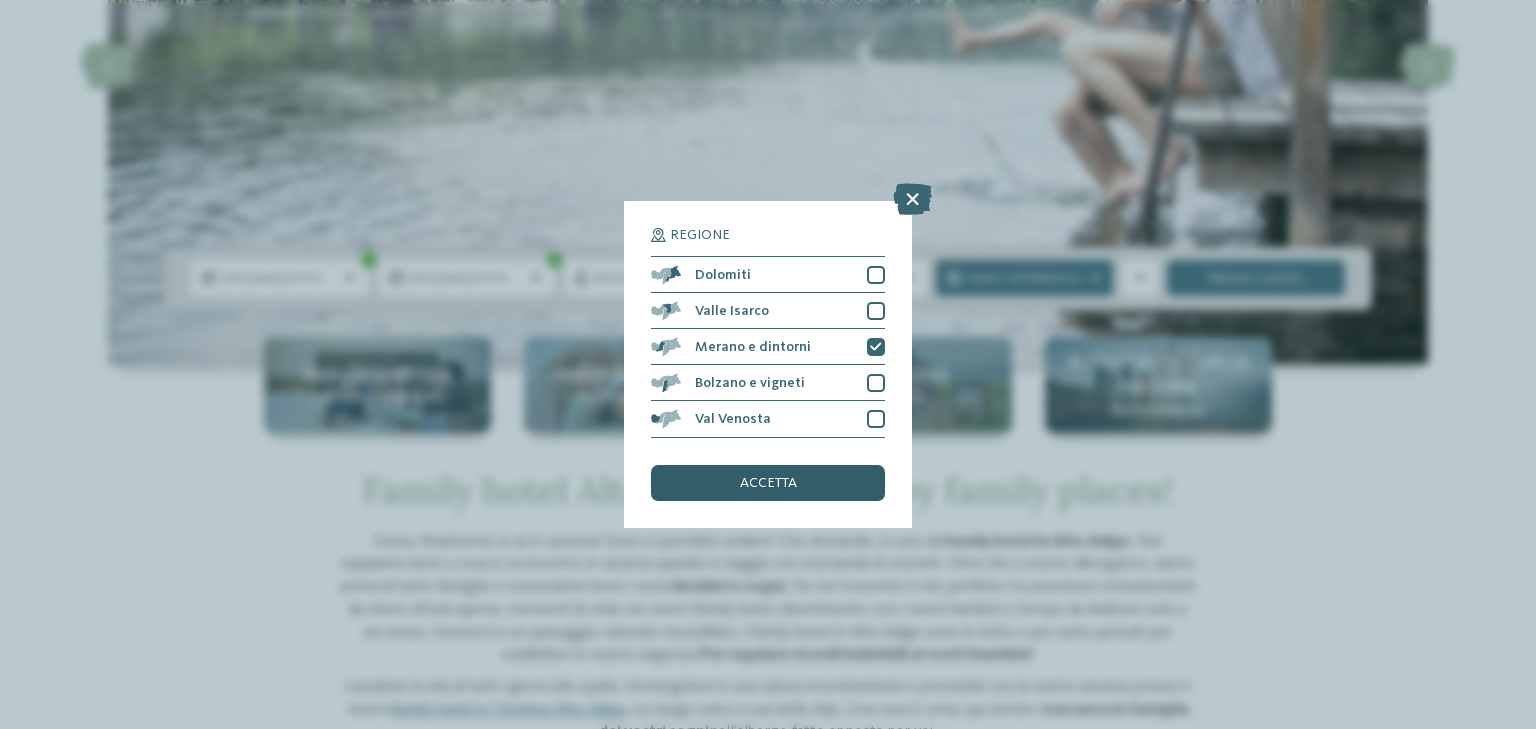 click on "accetta" at bounding box center [768, 483] 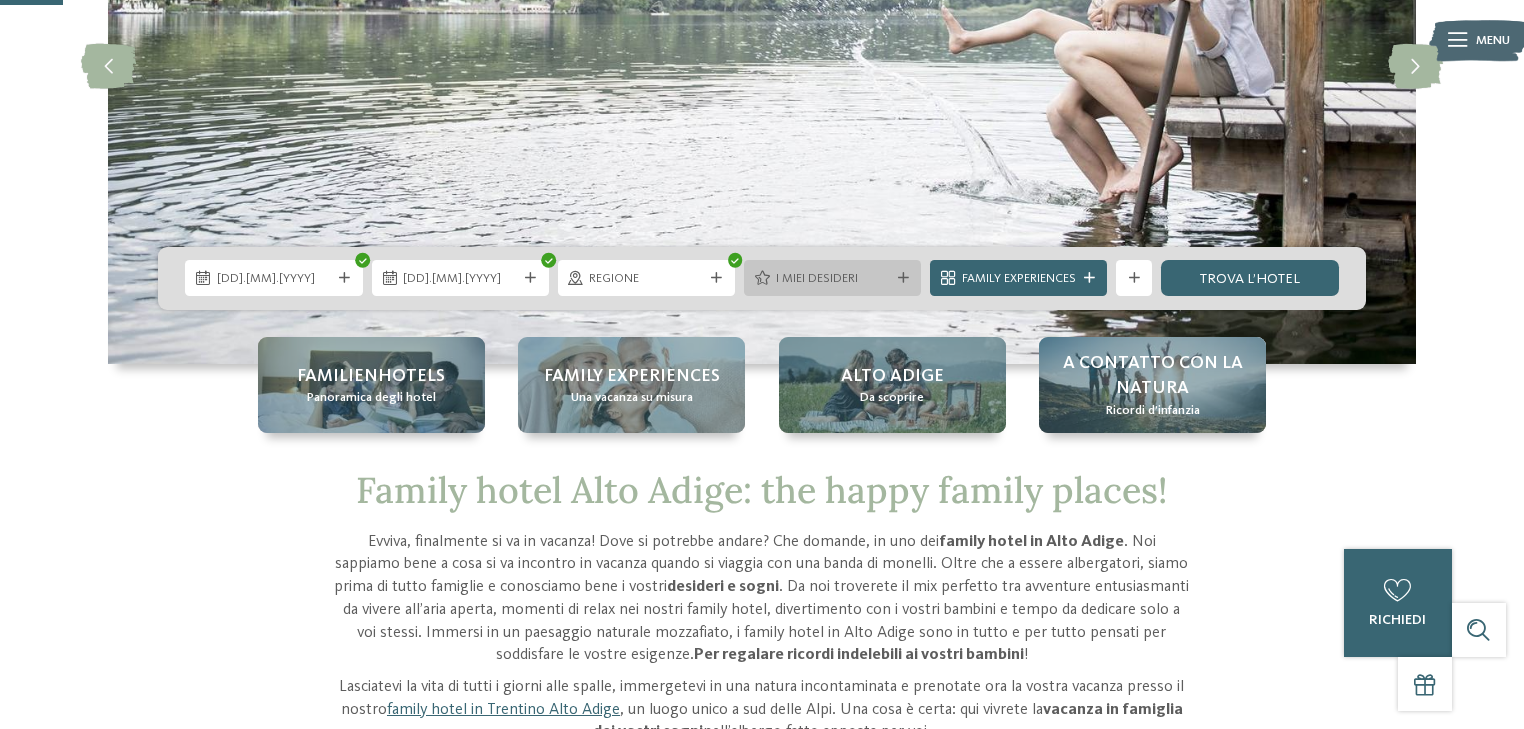 click on "I miei desideri" at bounding box center (833, 279) 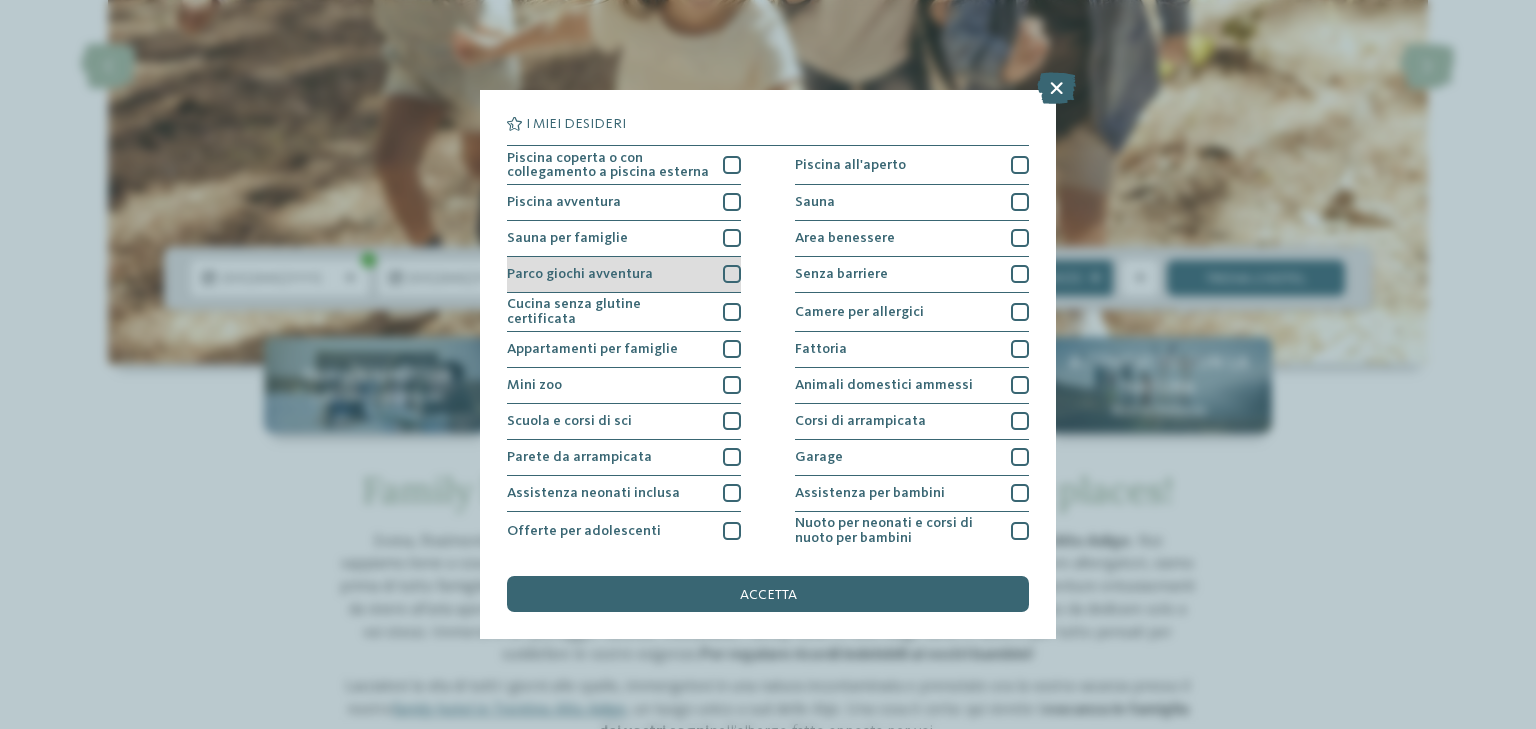 click at bounding box center (732, 274) 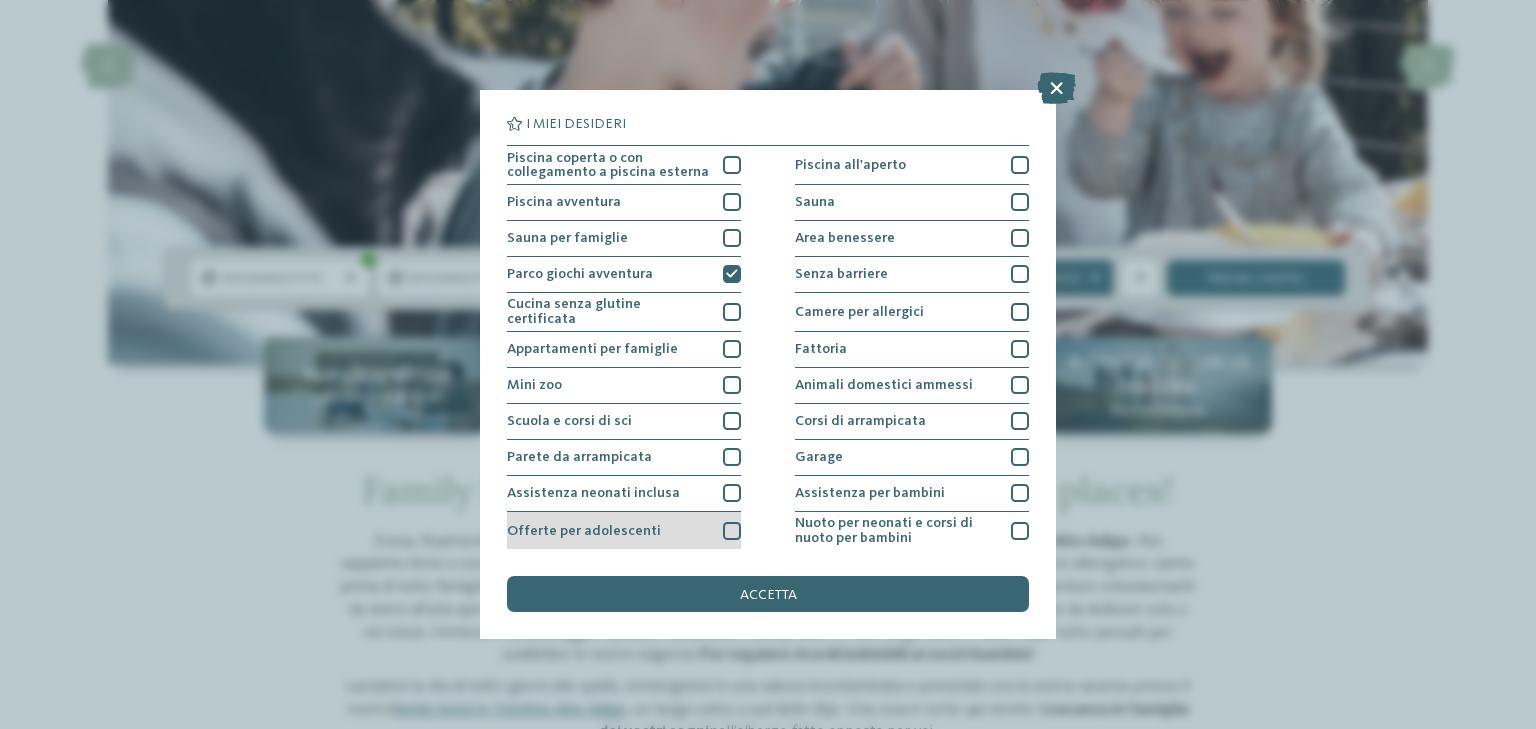 click at bounding box center [732, 531] 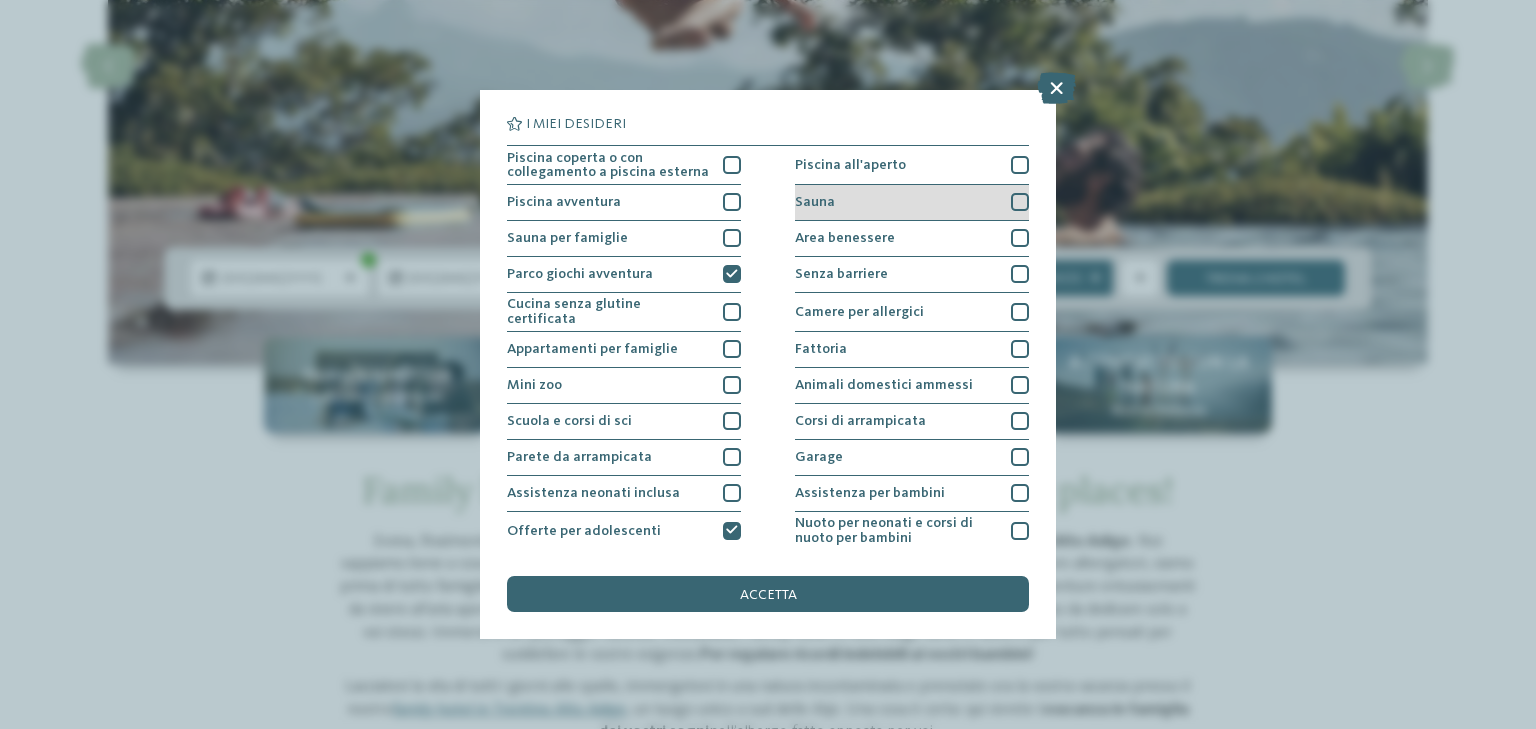 click at bounding box center (1020, 202) 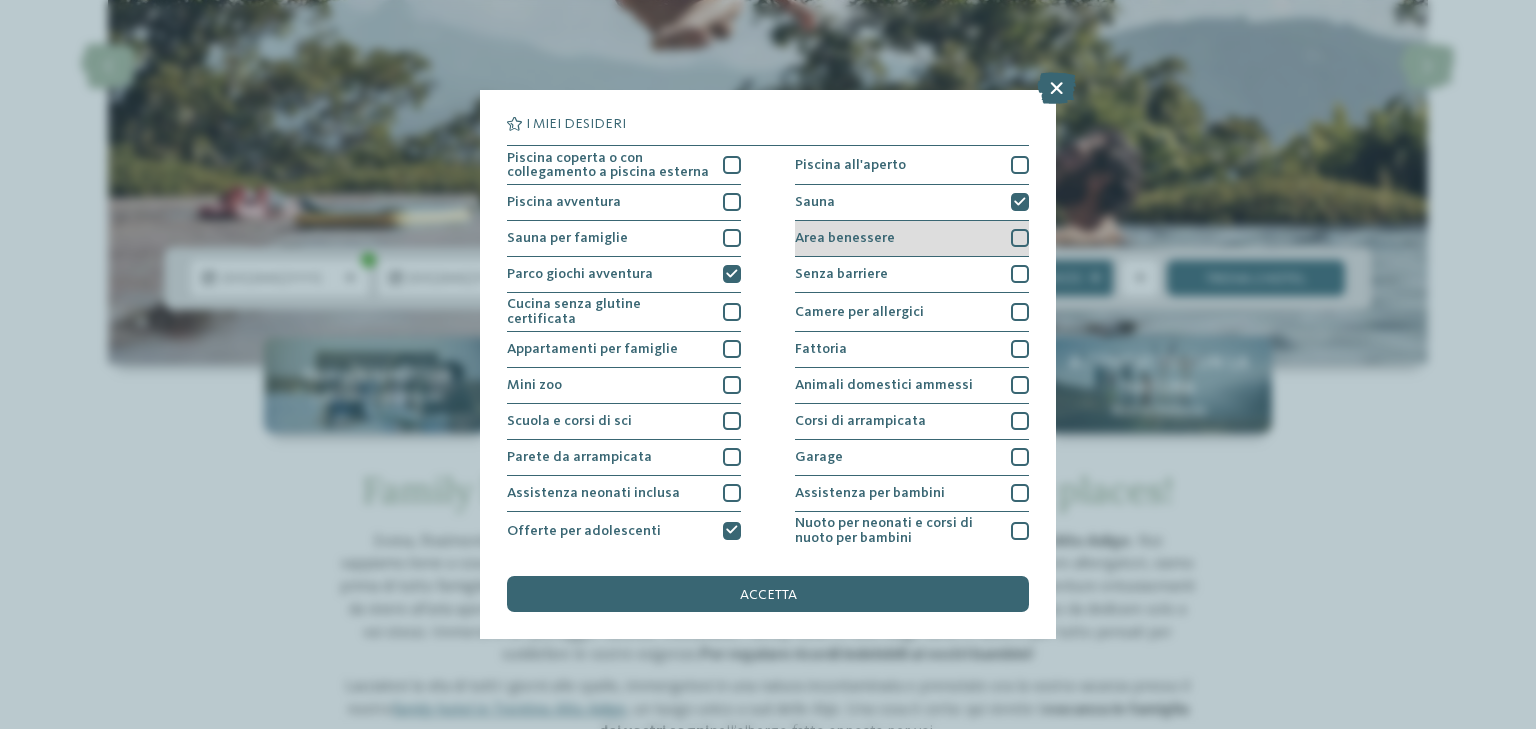 click at bounding box center [1020, 238] 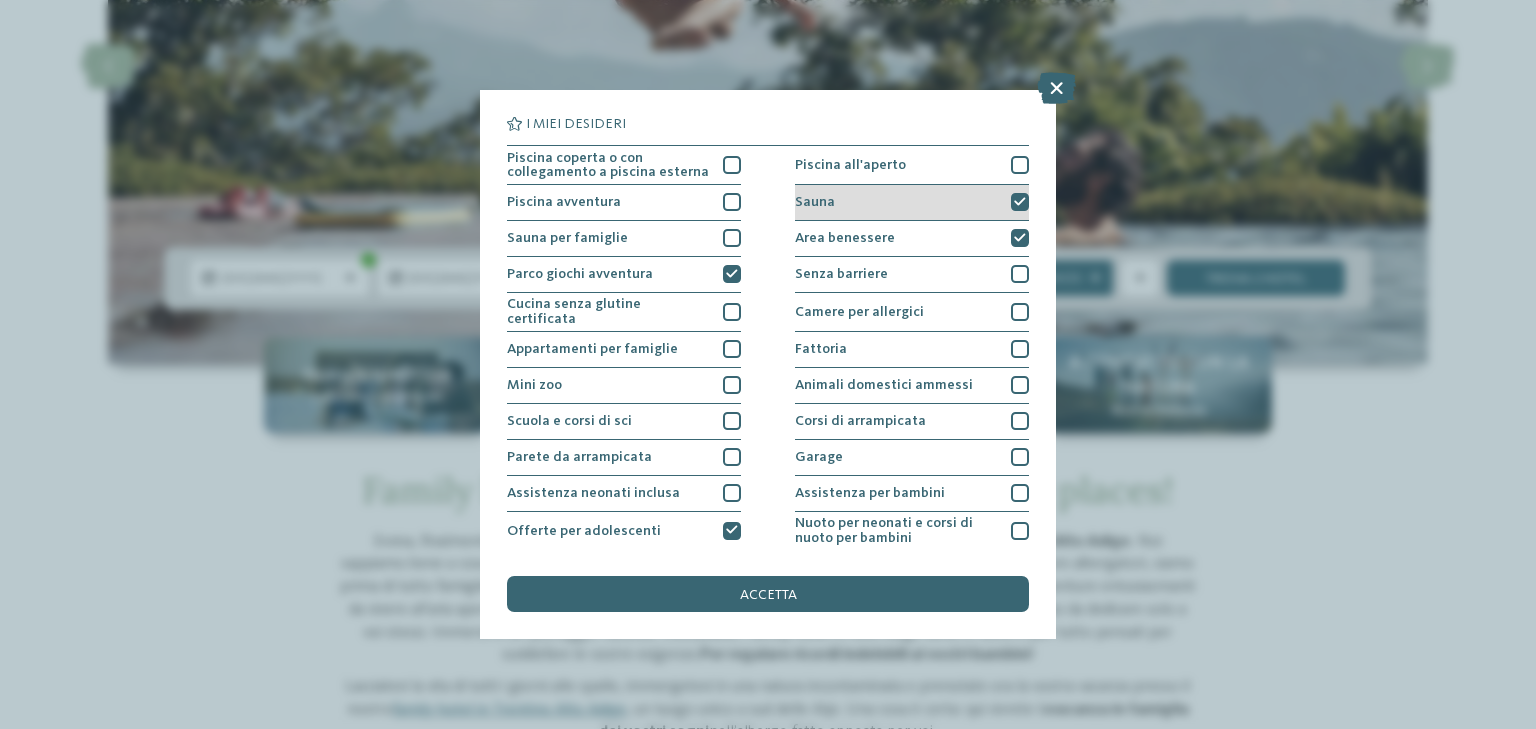 click at bounding box center [1020, 202] 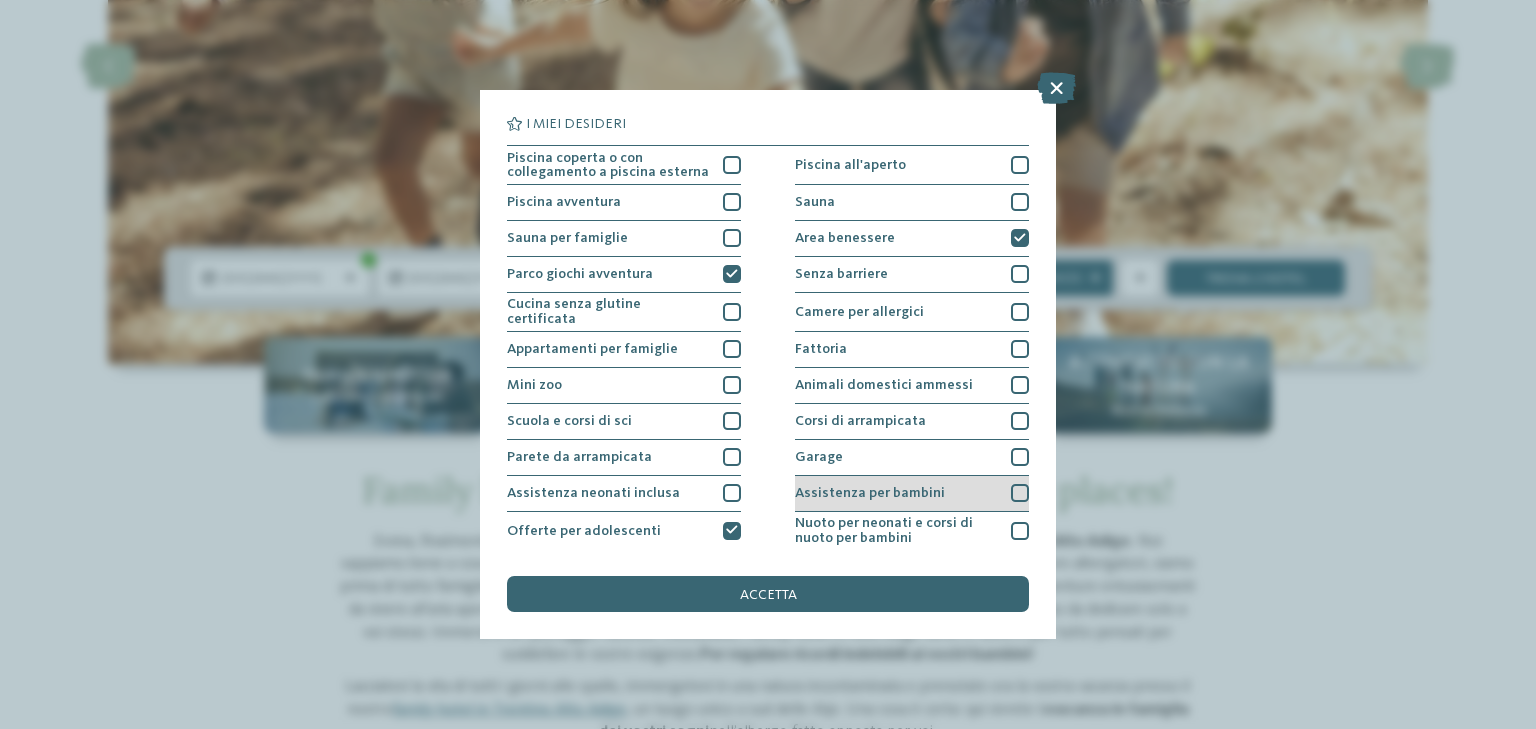click at bounding box center [1020, 493] 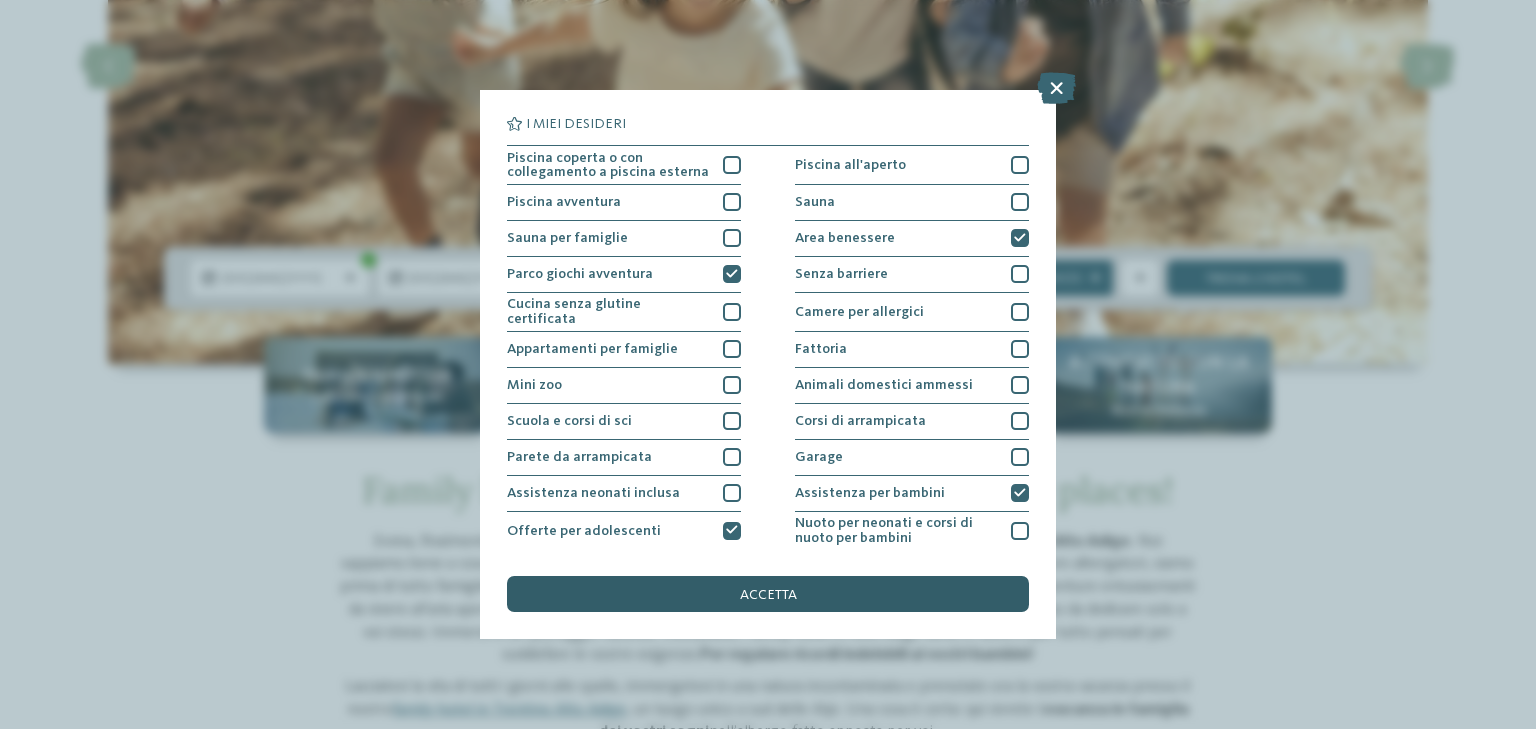 click on "accetta" at bounding box center (768, 595) 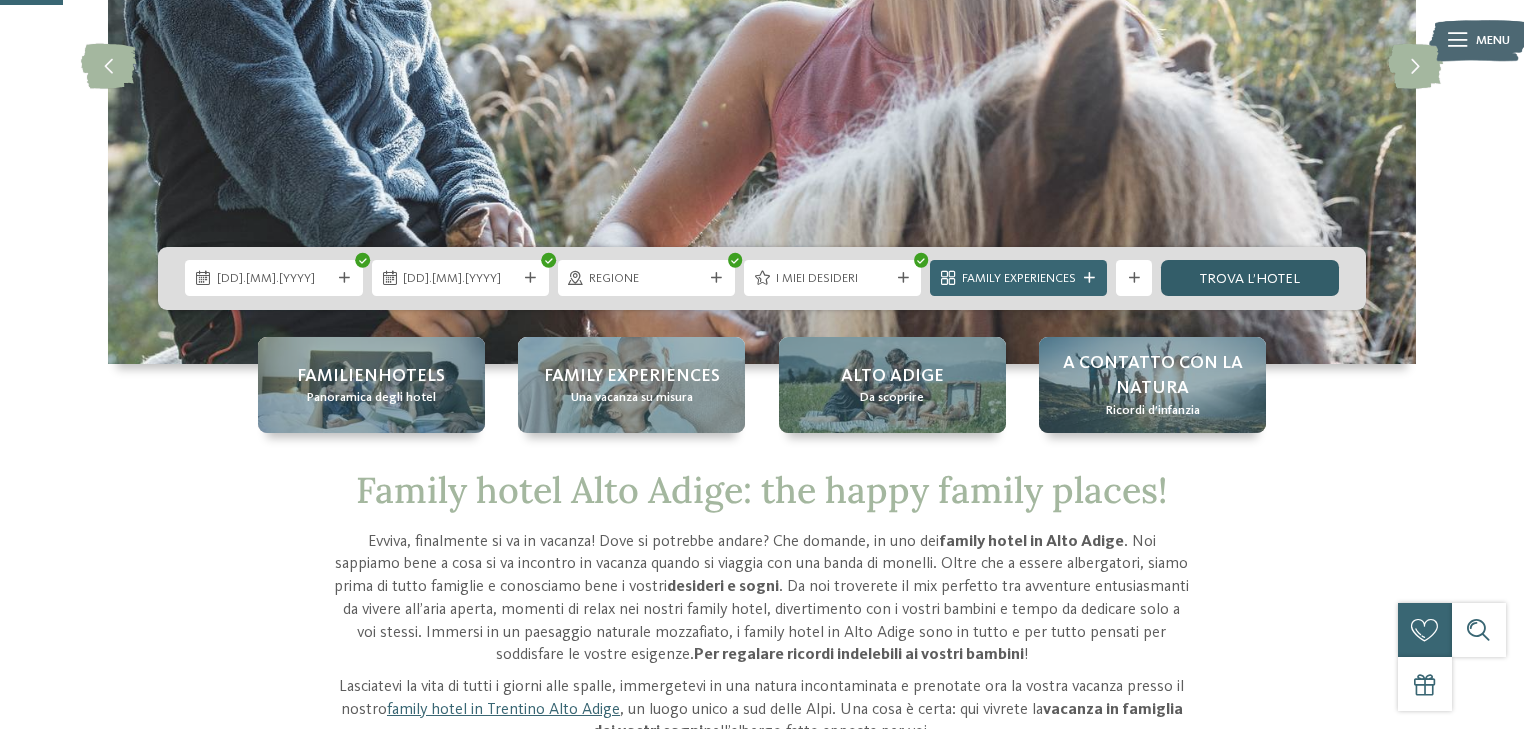 click on "trova l’hotel" at bounding box center (1249, 278) 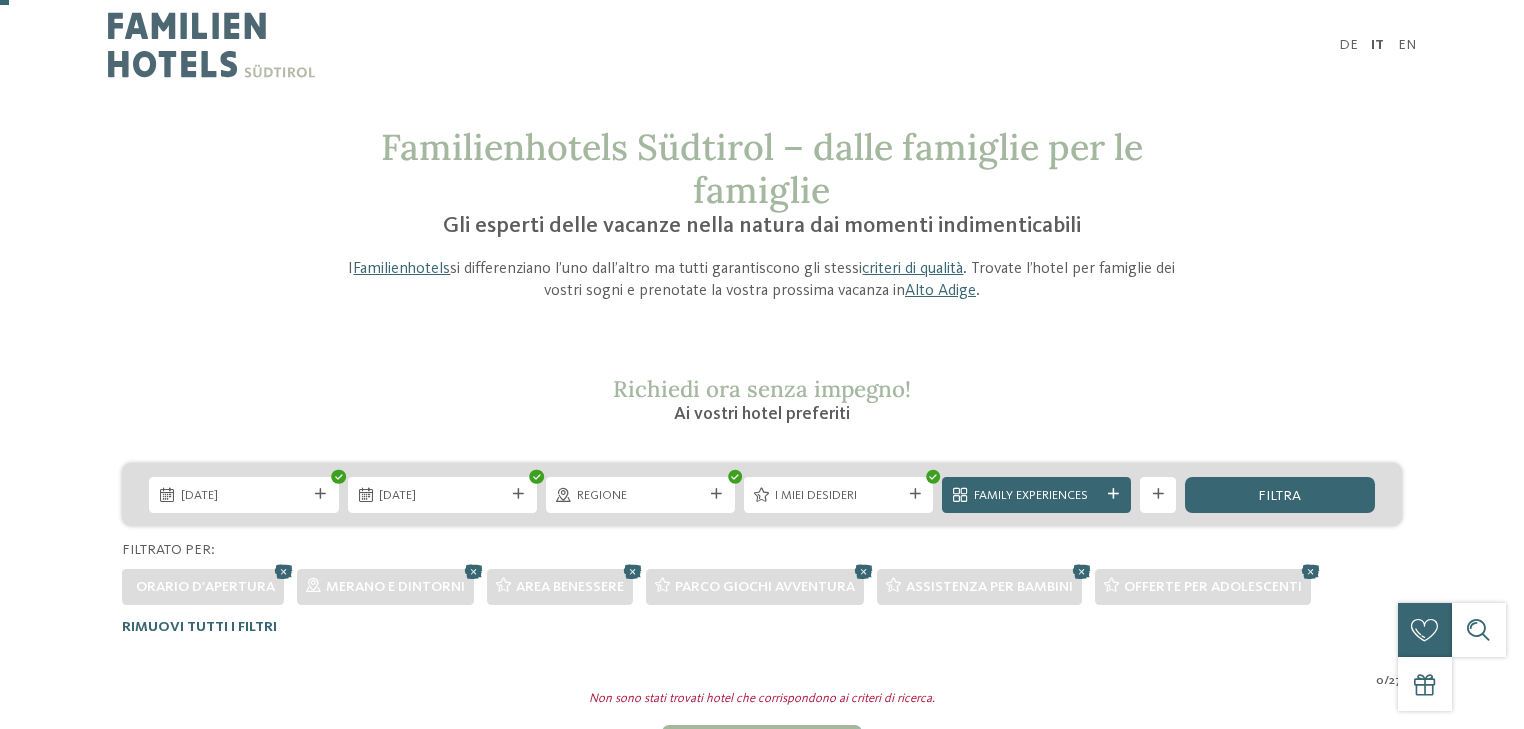 scroll, scrollTop: 579, scrollLeft: 0, axis: vertical 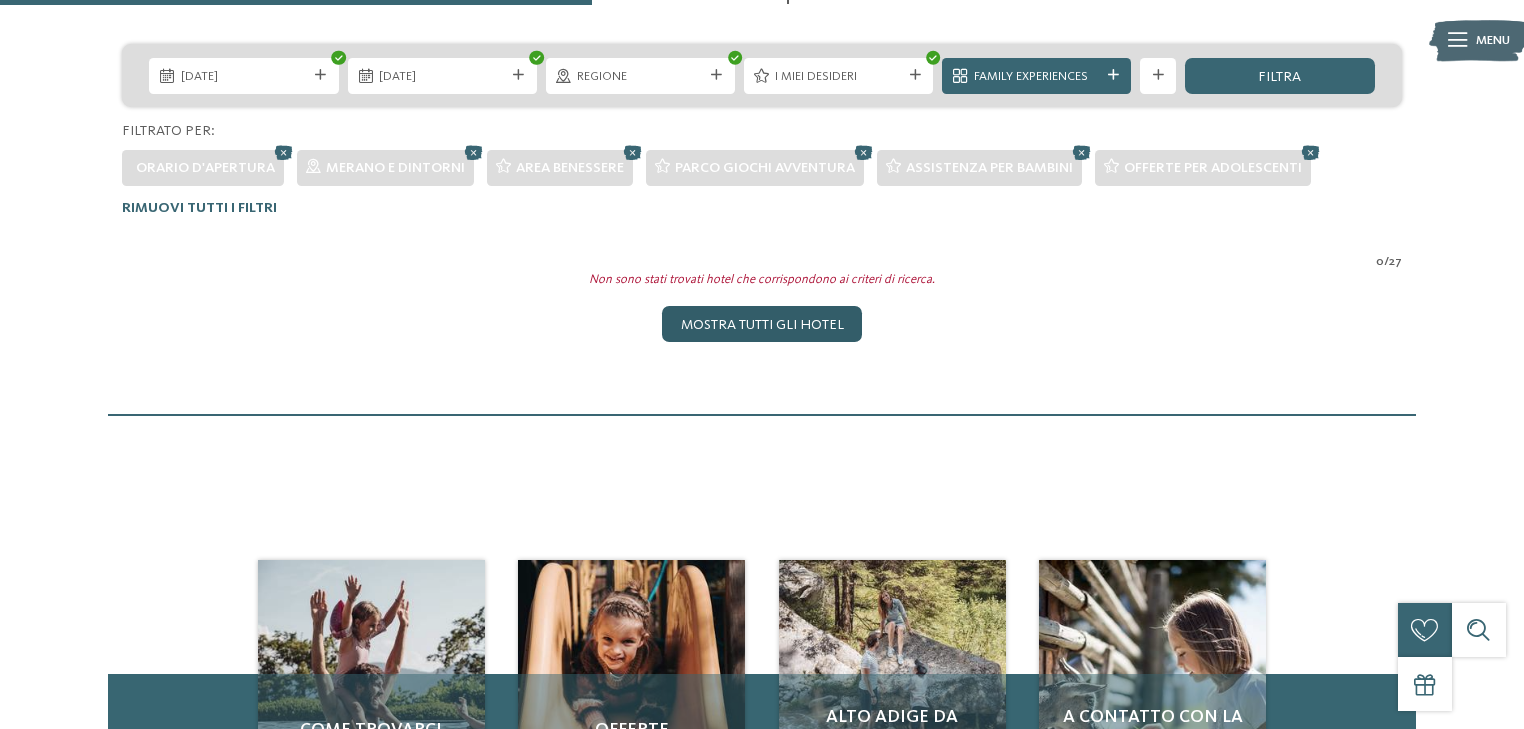 click on "Mostra tutti gli hotel" at bounding box center (761, 324) 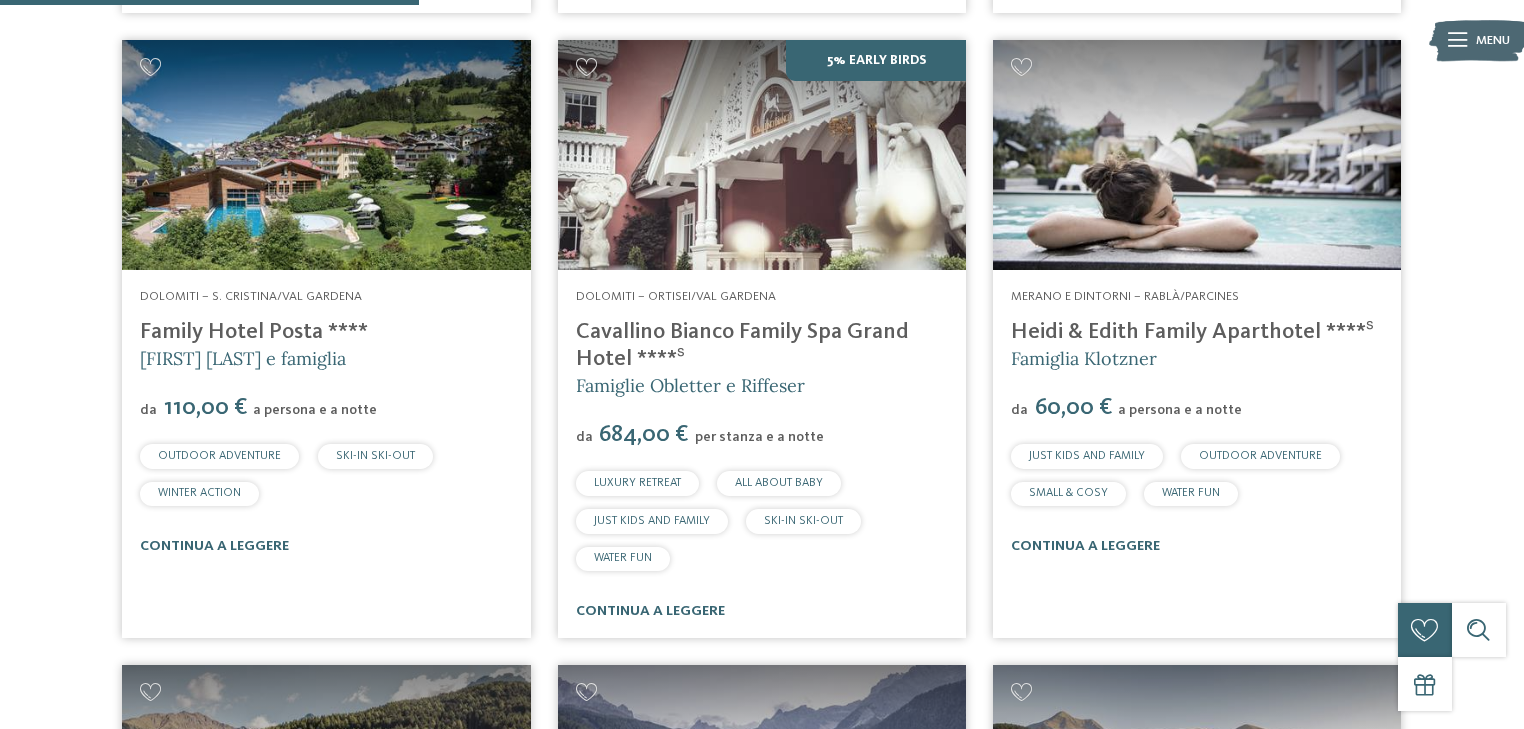 scroll, scrollTop: 1750, scrollLeft: 0, axis: vertical 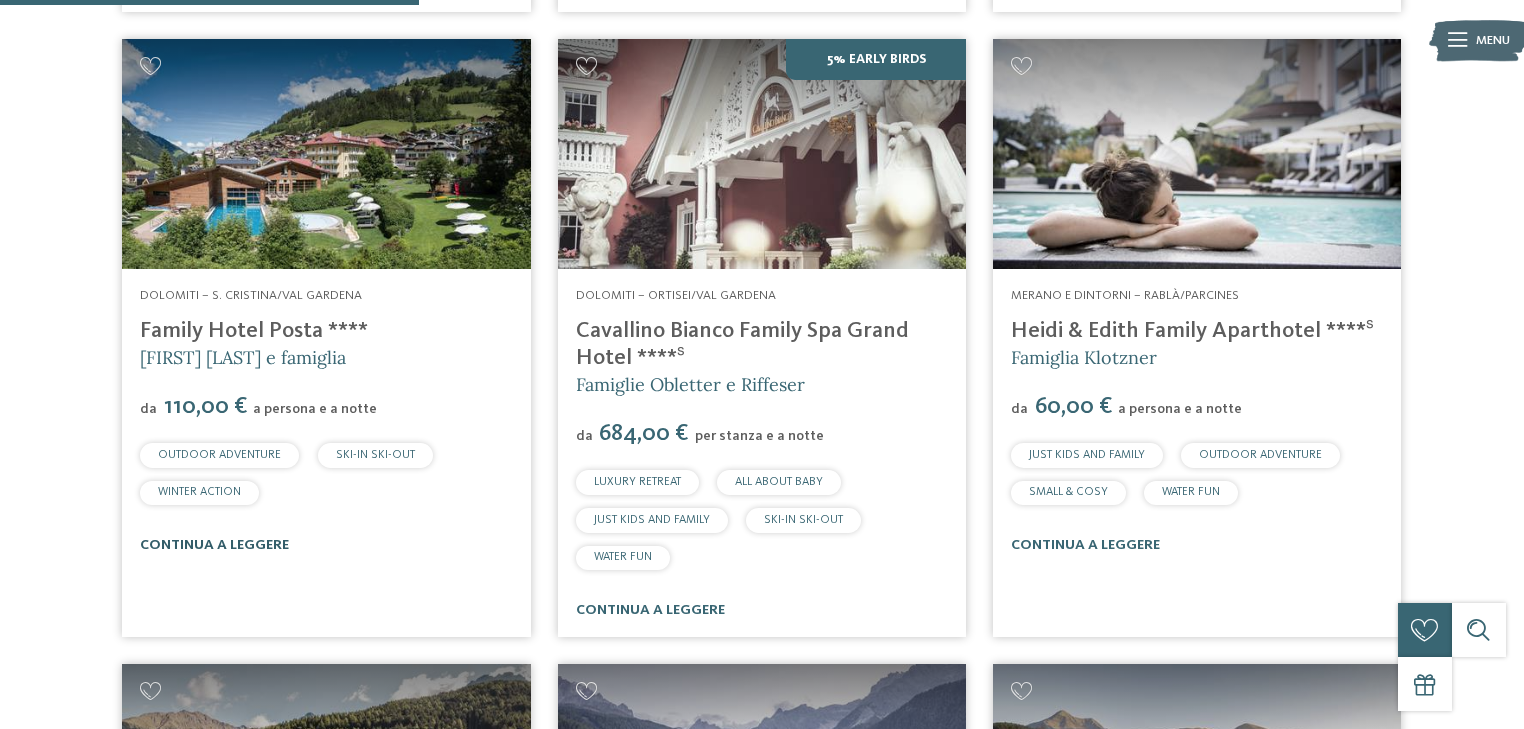 click on "continua a leggere" at bounding box center [214, 545] 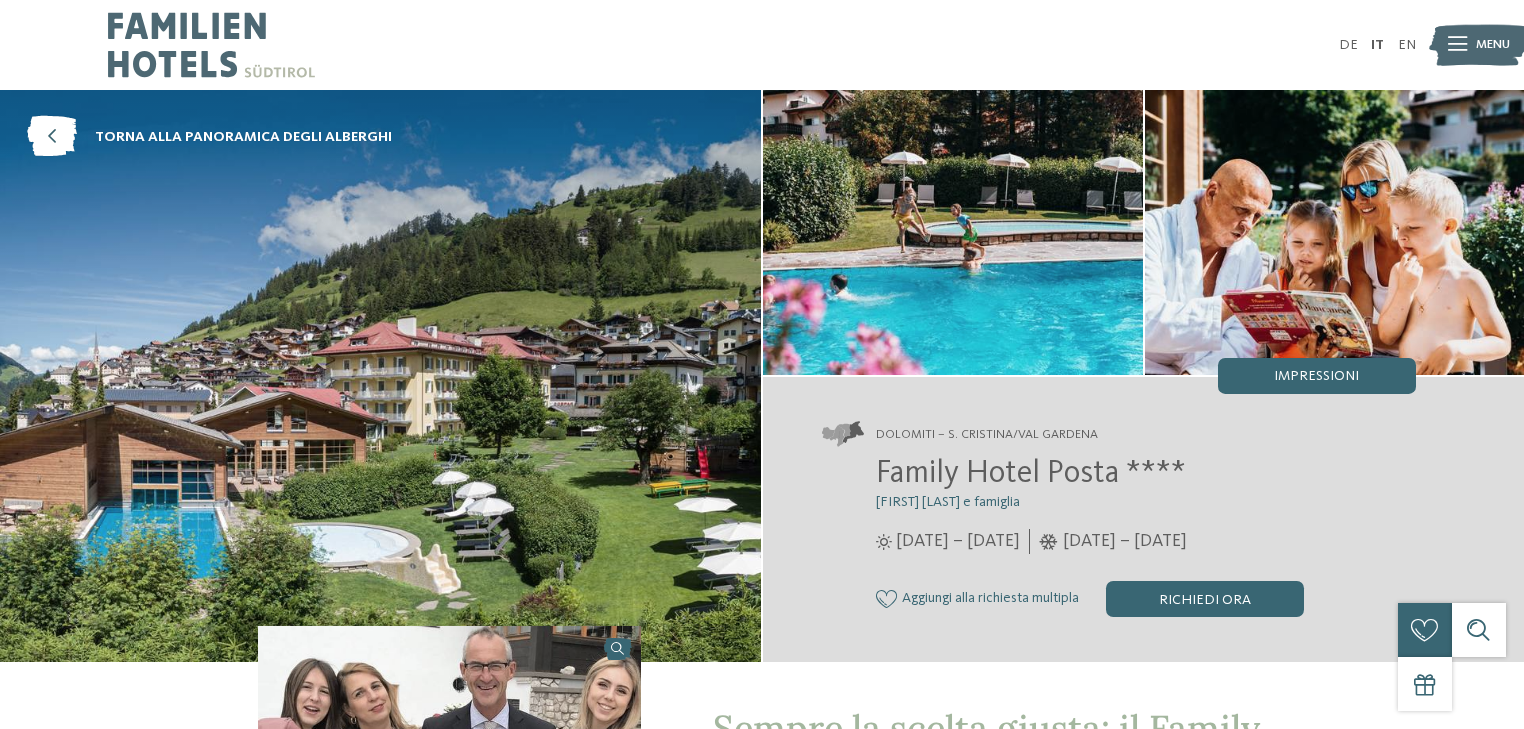 scroll, scrollTop: 0, scrollLeft: 0, axis: both 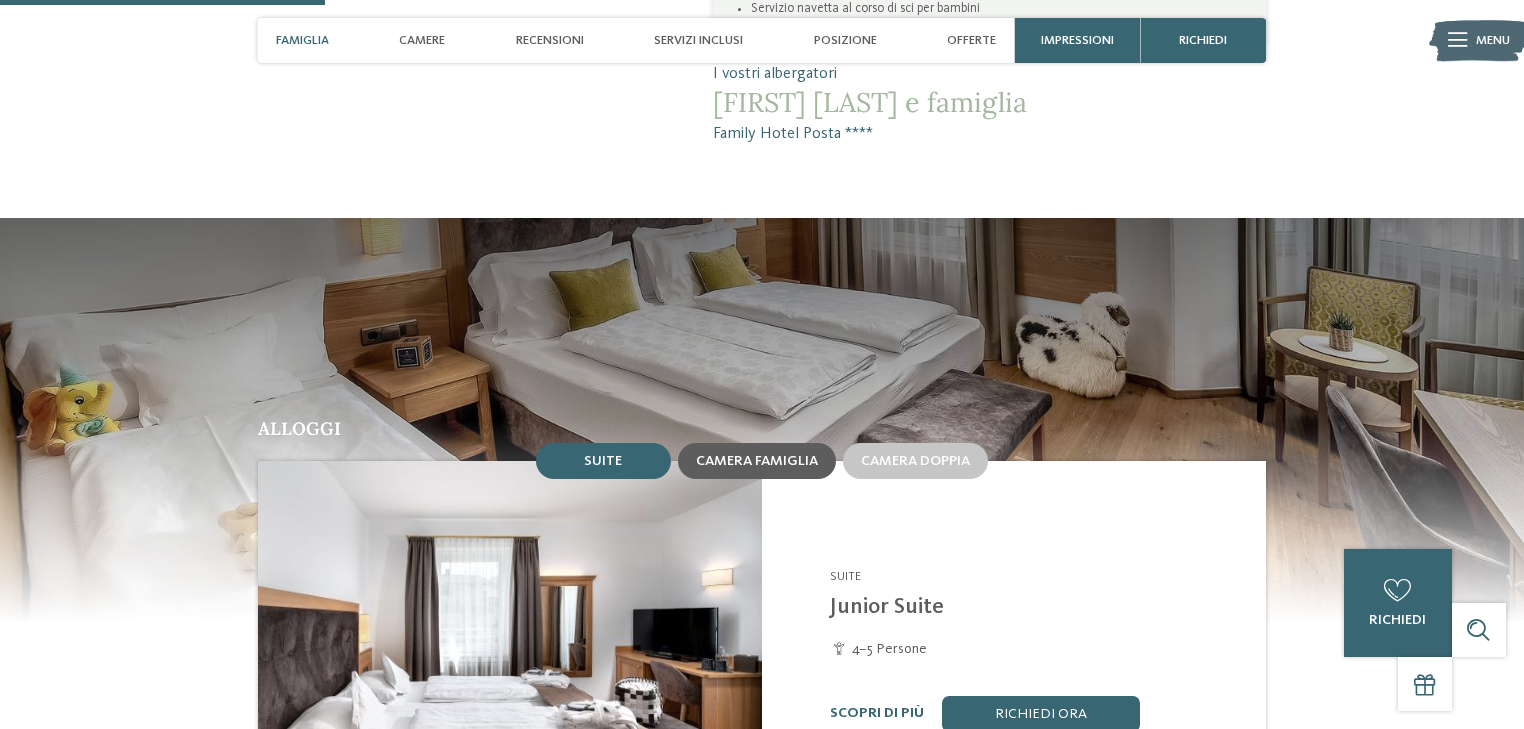 click on "Camera famiglia" at bounding box center (757, 461) 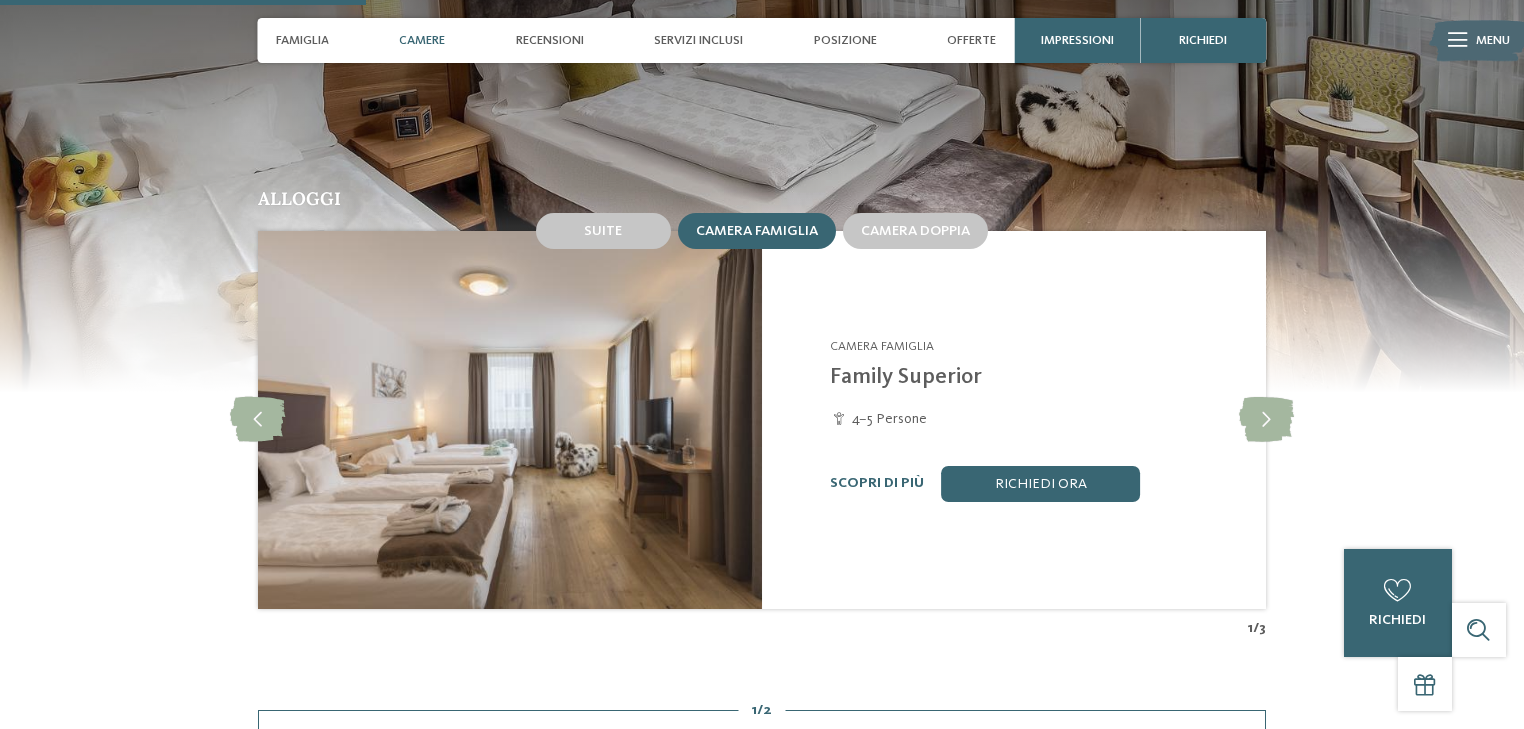 scroll, scrollTop: 1520, scrollLeft: 0, axis: vertical 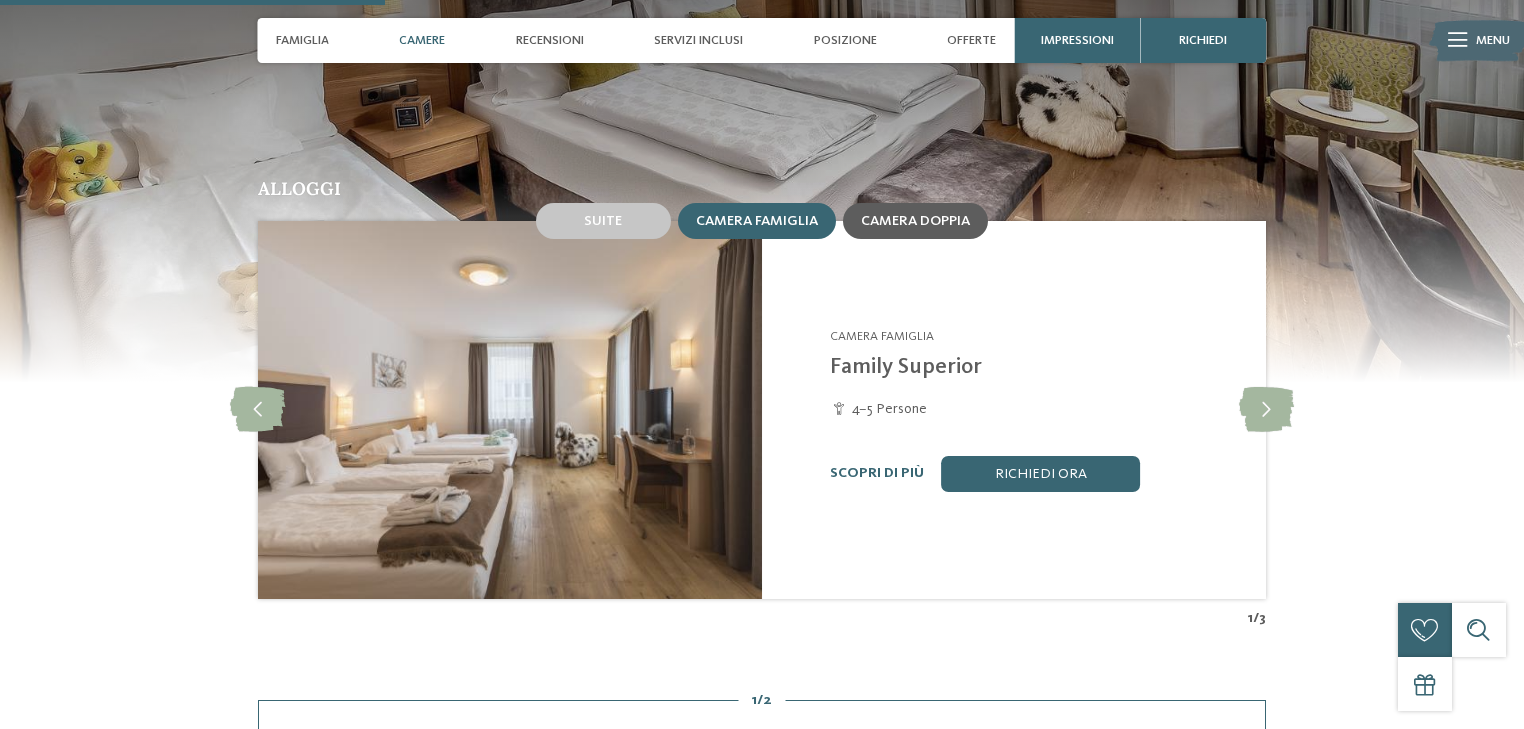 click on "Camera doppia" at bounding box center (915, 221) 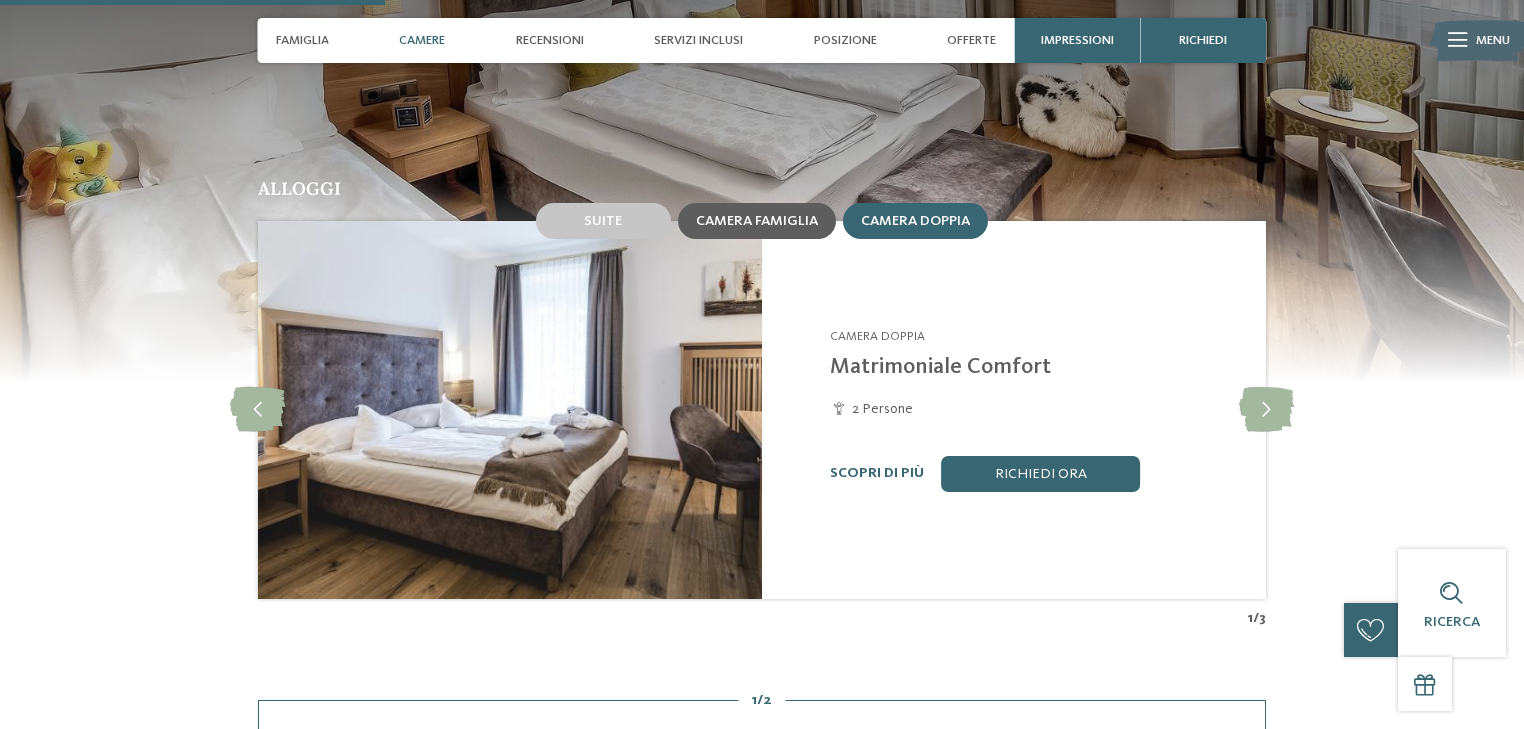 click on "Camera famiglia" at bounding box center (757, 220) 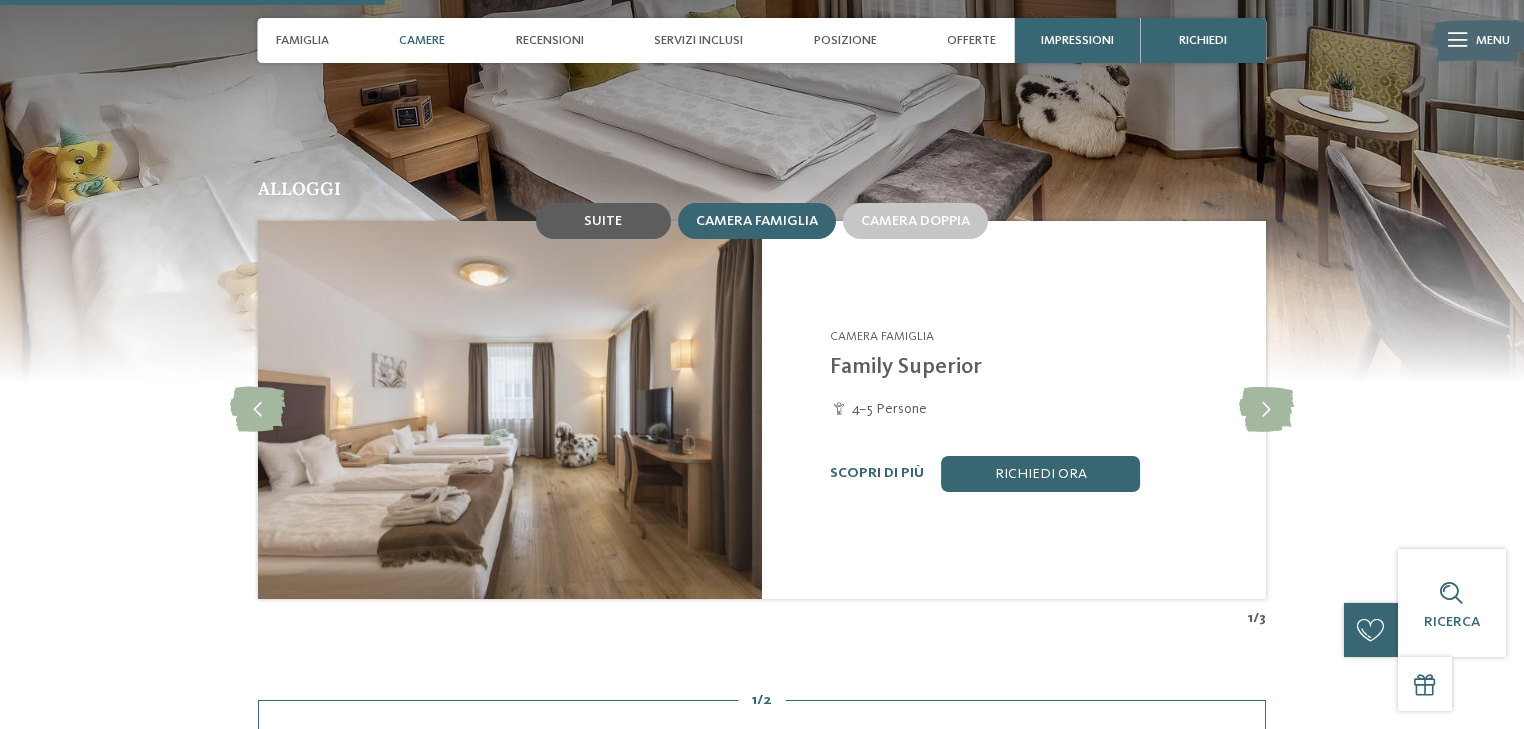 click on "Suite" at bounding box center (603, 221) 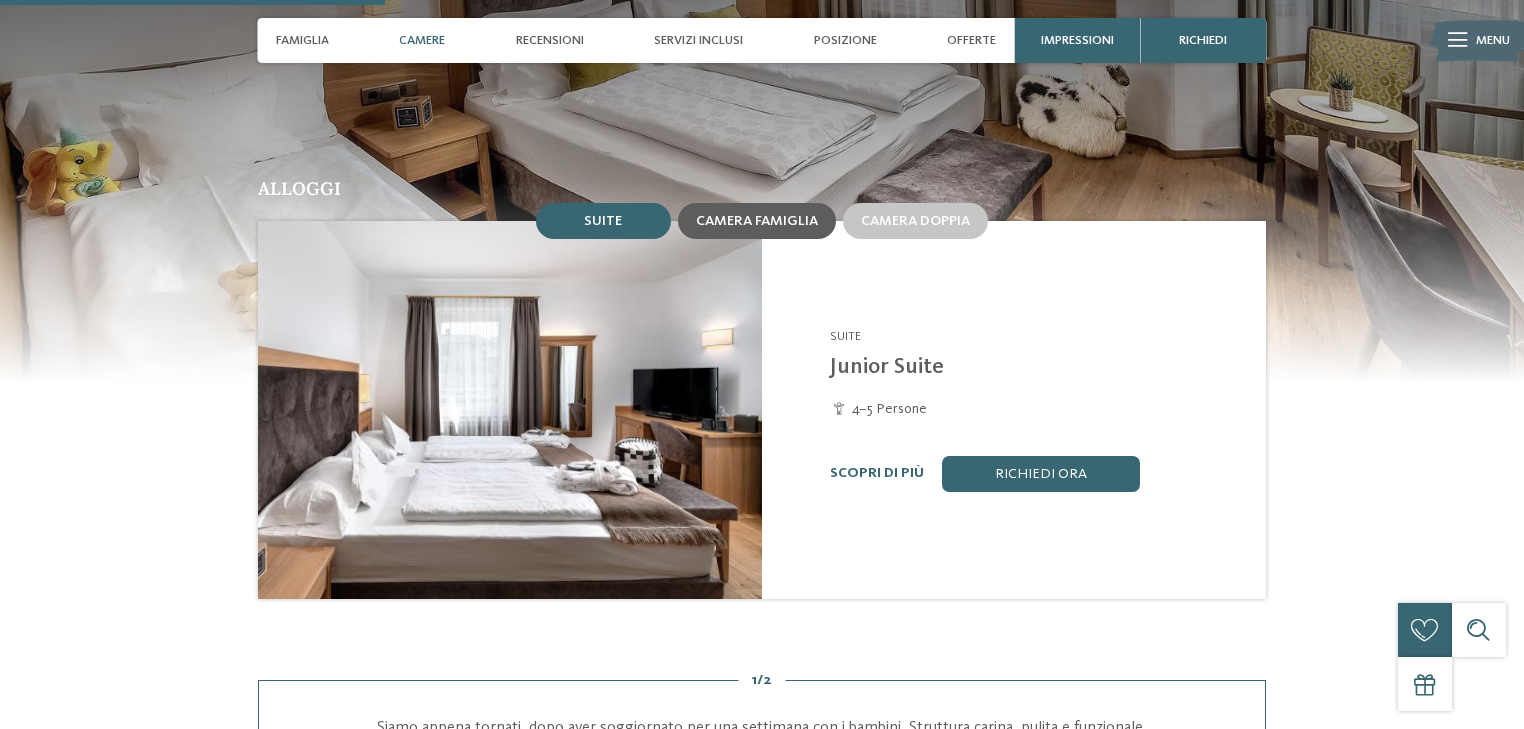 click on "Camera famiglia" at bounding box center (757, 221) 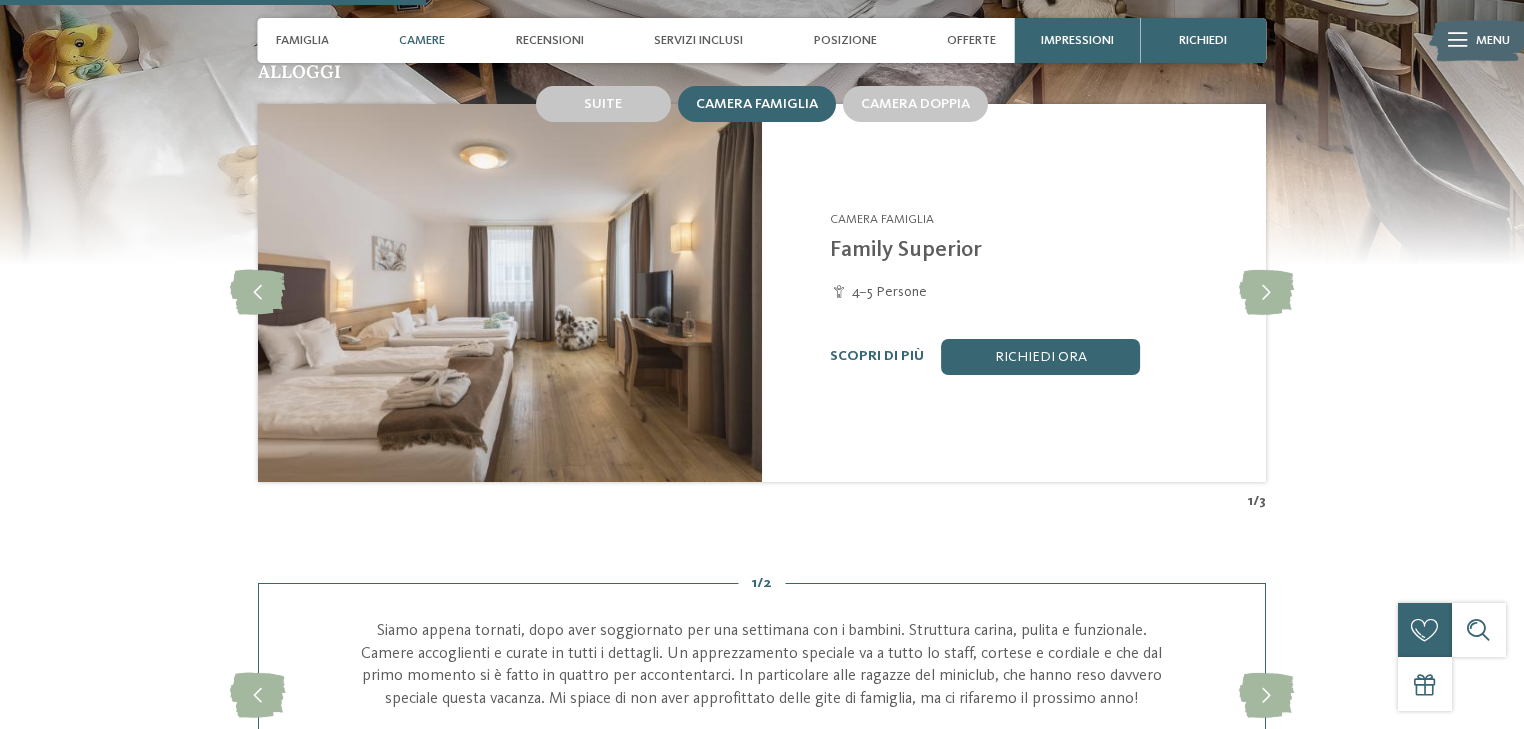 scroll, scrollTop: 1840, scrollLeft: 0, axis: vertical 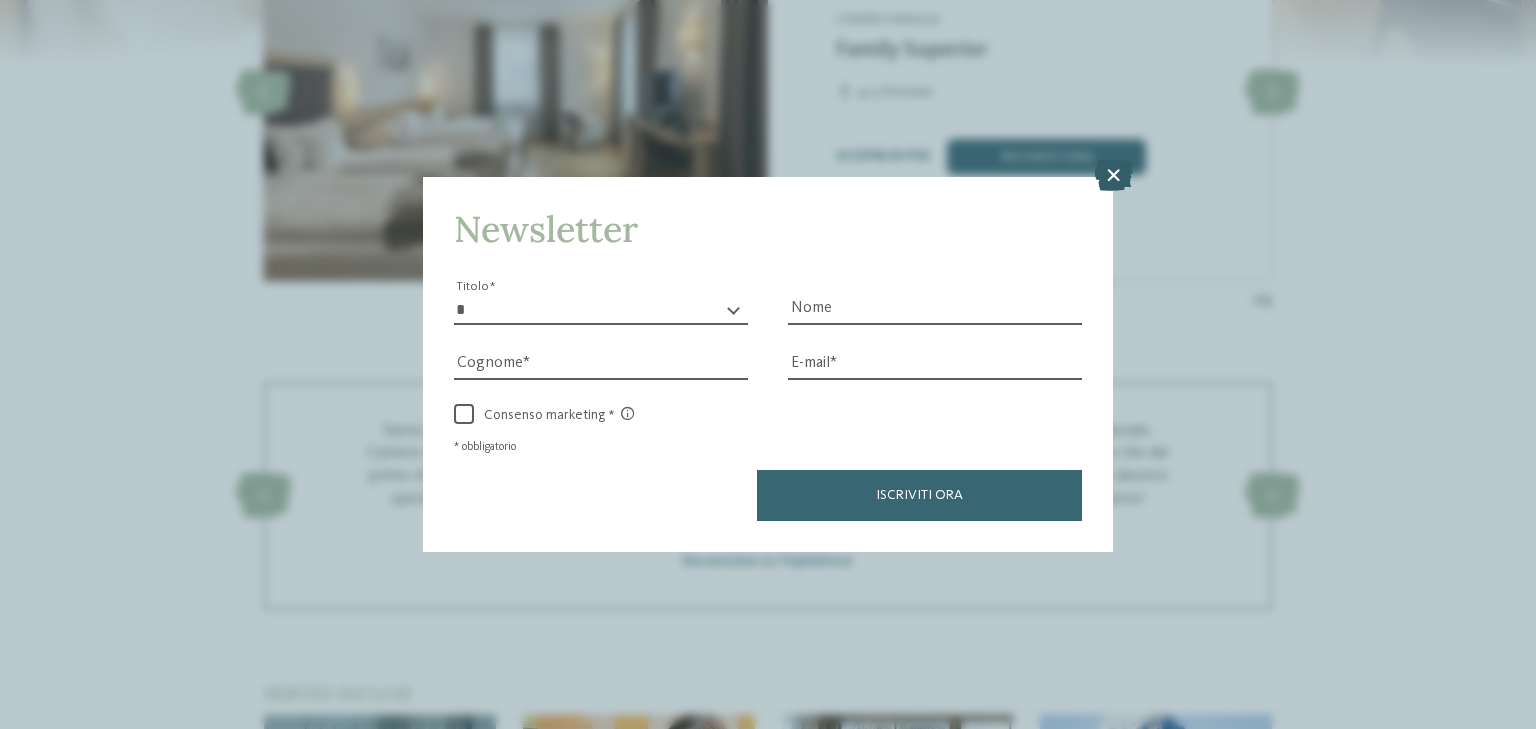 click at bounding box center [1113, 175] 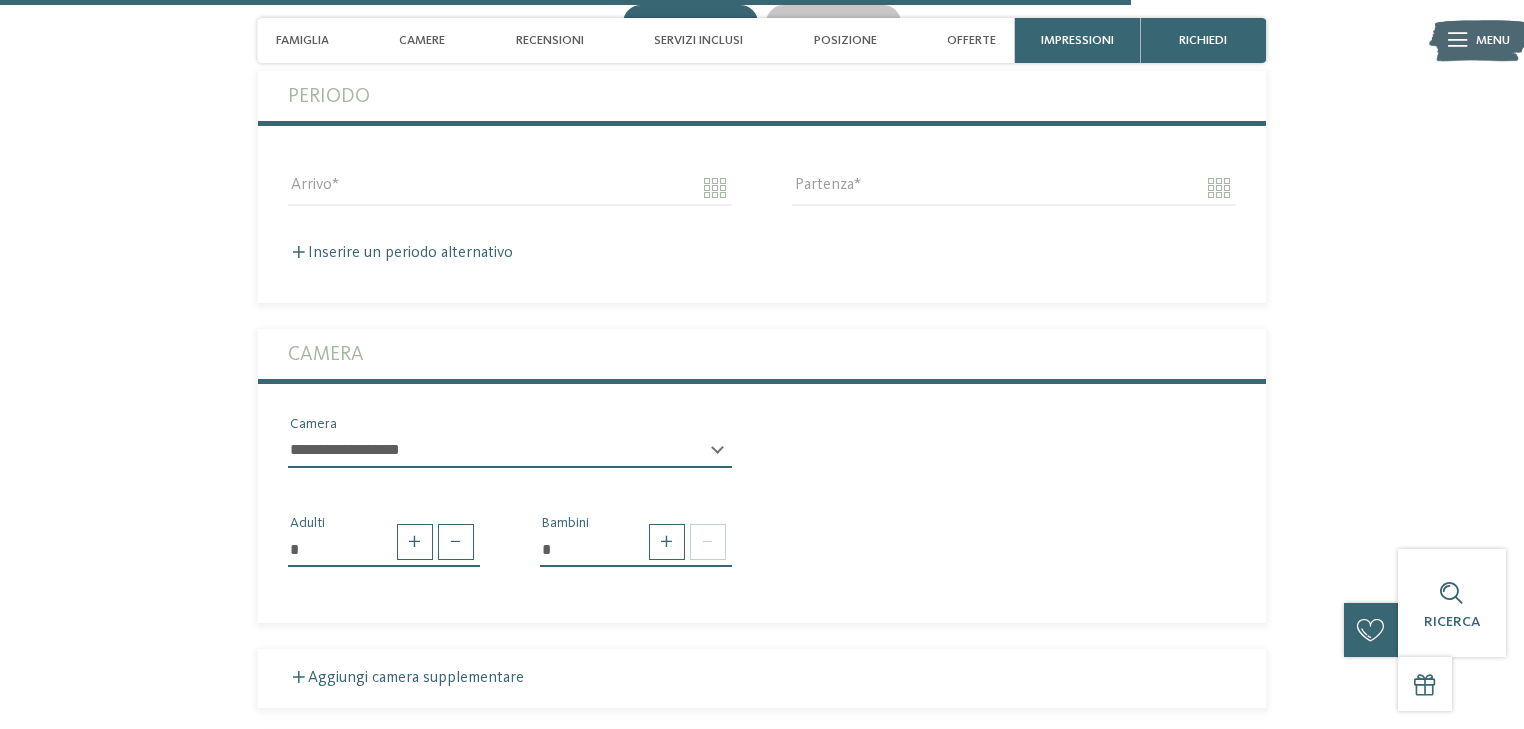 scroll, scrollTop: 4480, scrollLeft: 0, axis: vertical 